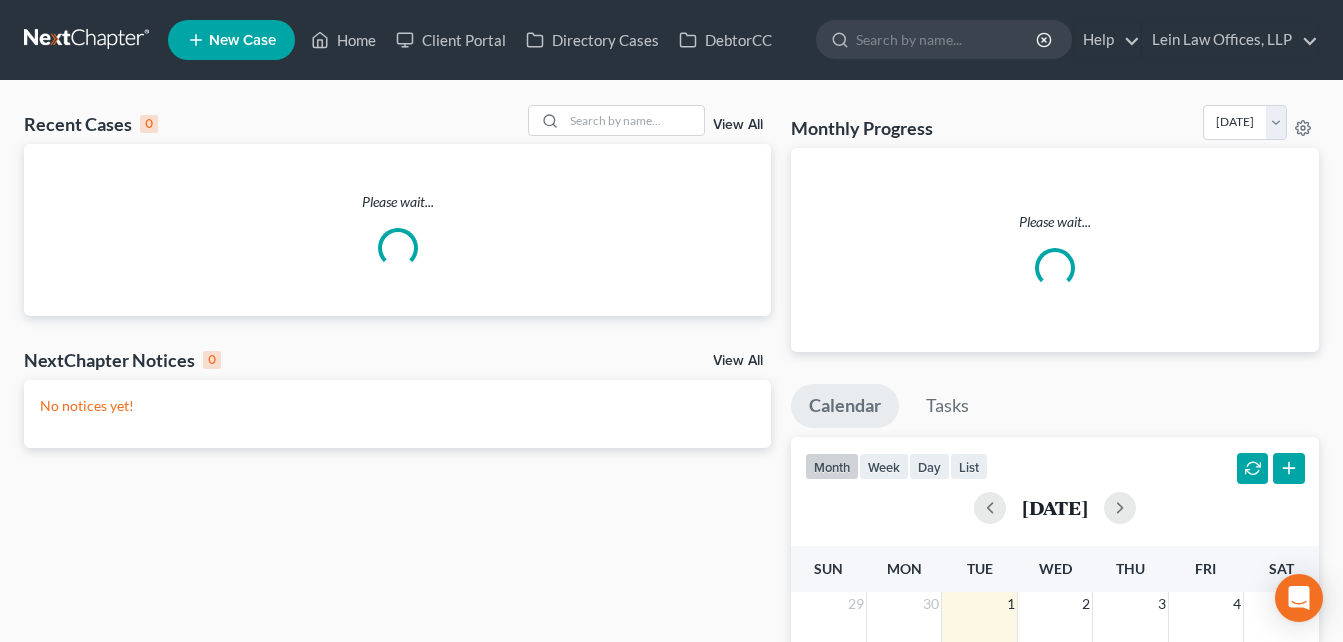 scroll, scrollTop: 0, scrollLeft: 0, axis: both 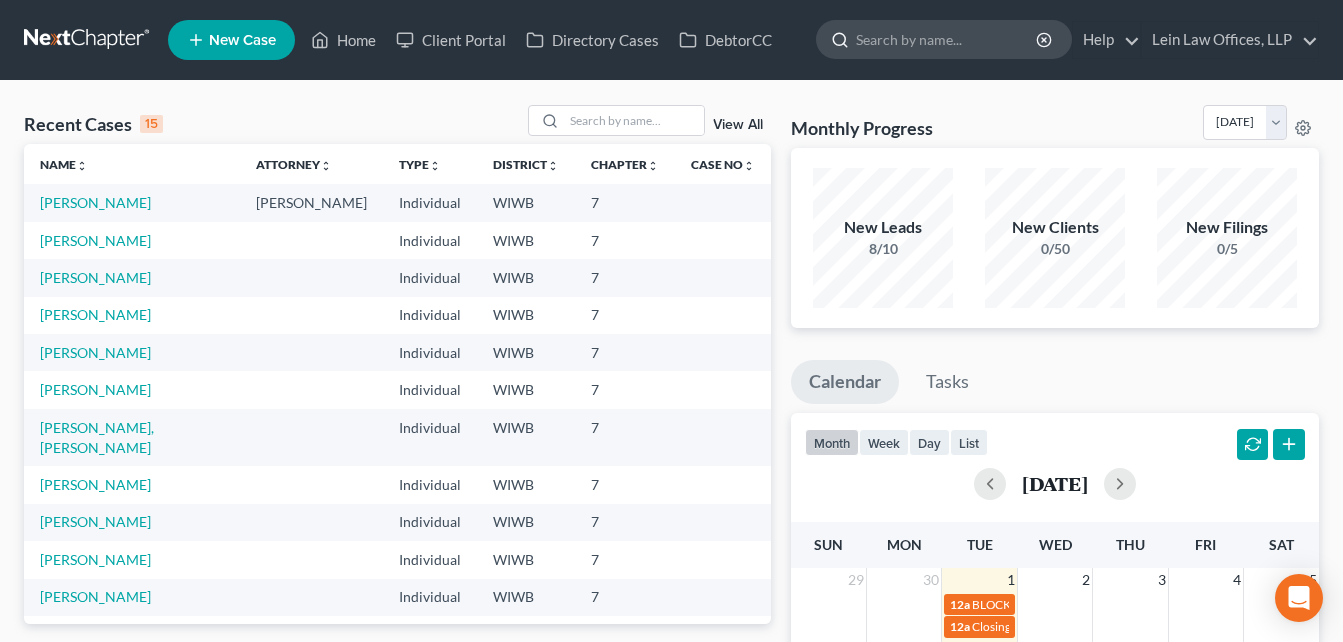 click at bounding box center [947, 39] 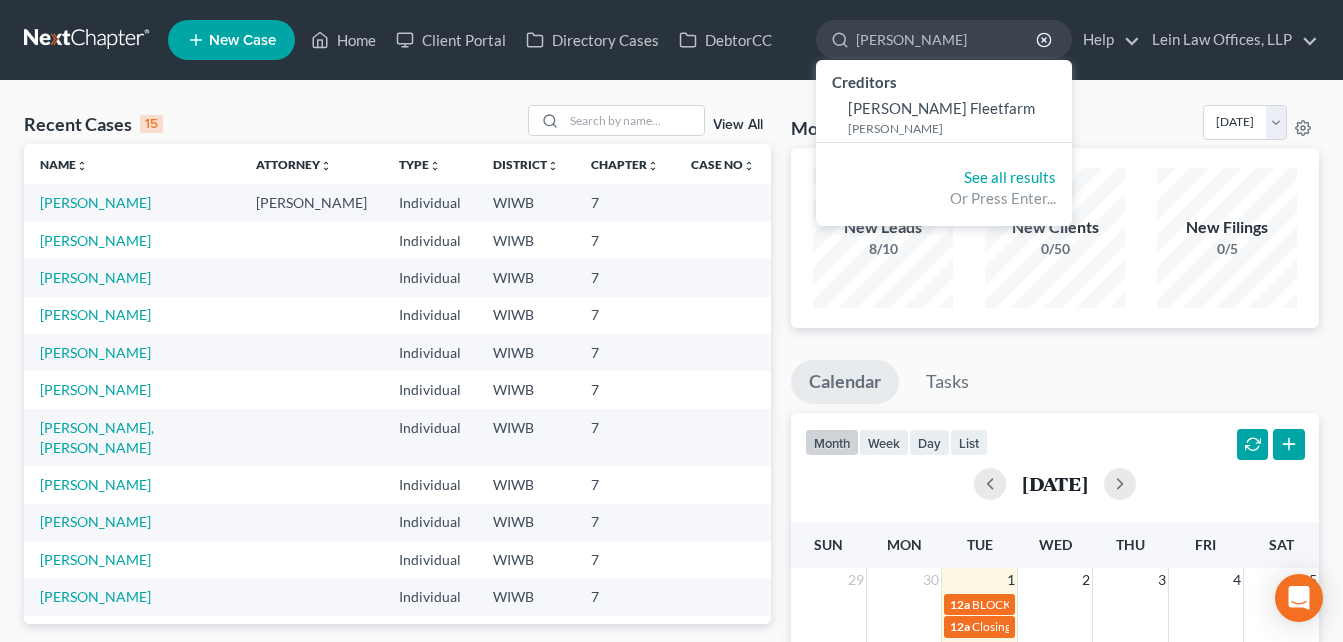 type on "[PERSON_NAME]" 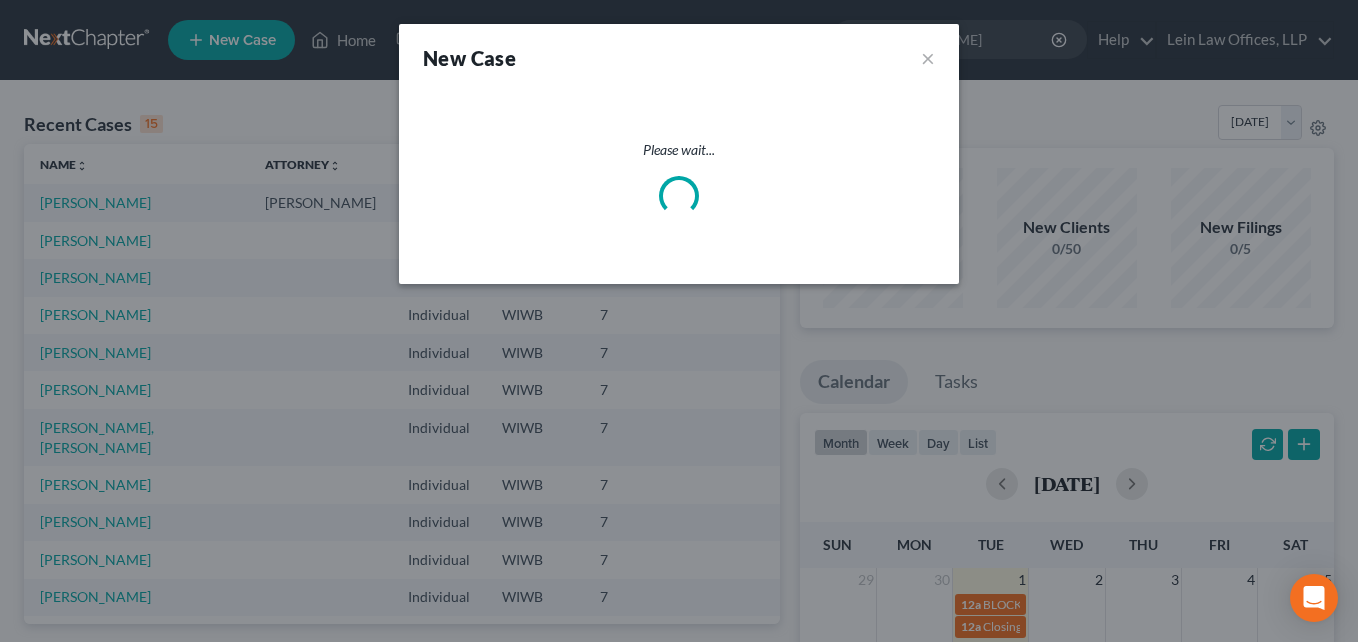 select on "91" 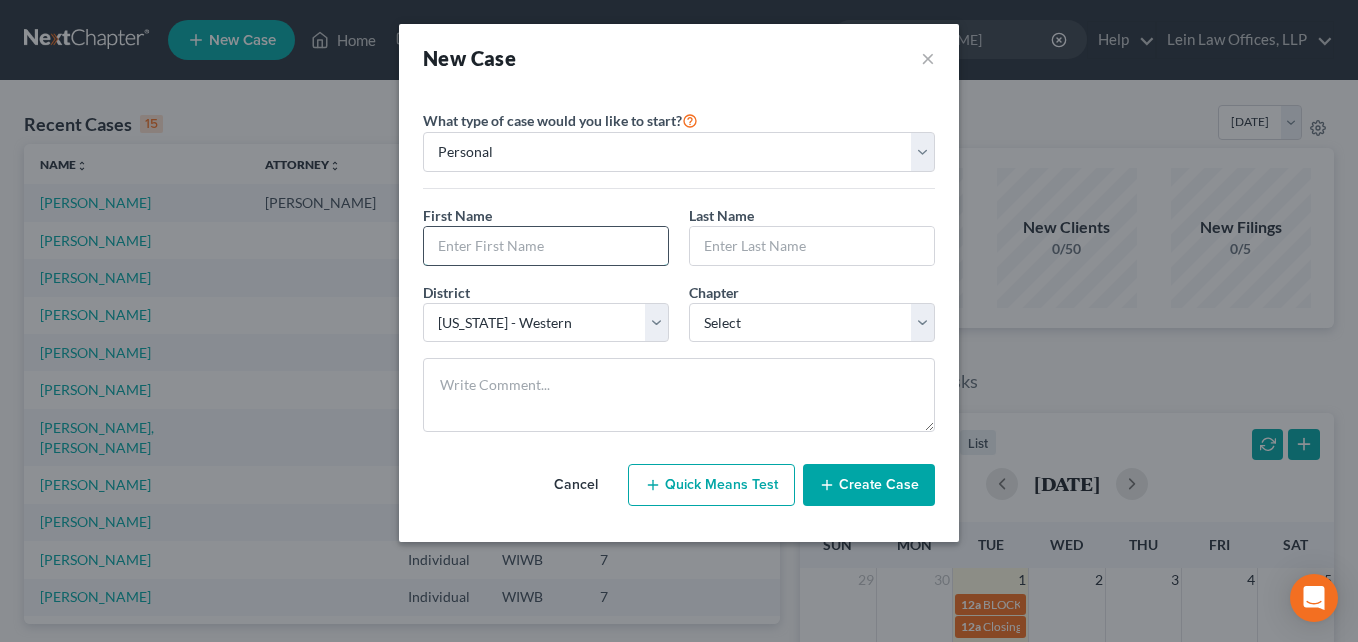 click at bounding box center [546, 246] 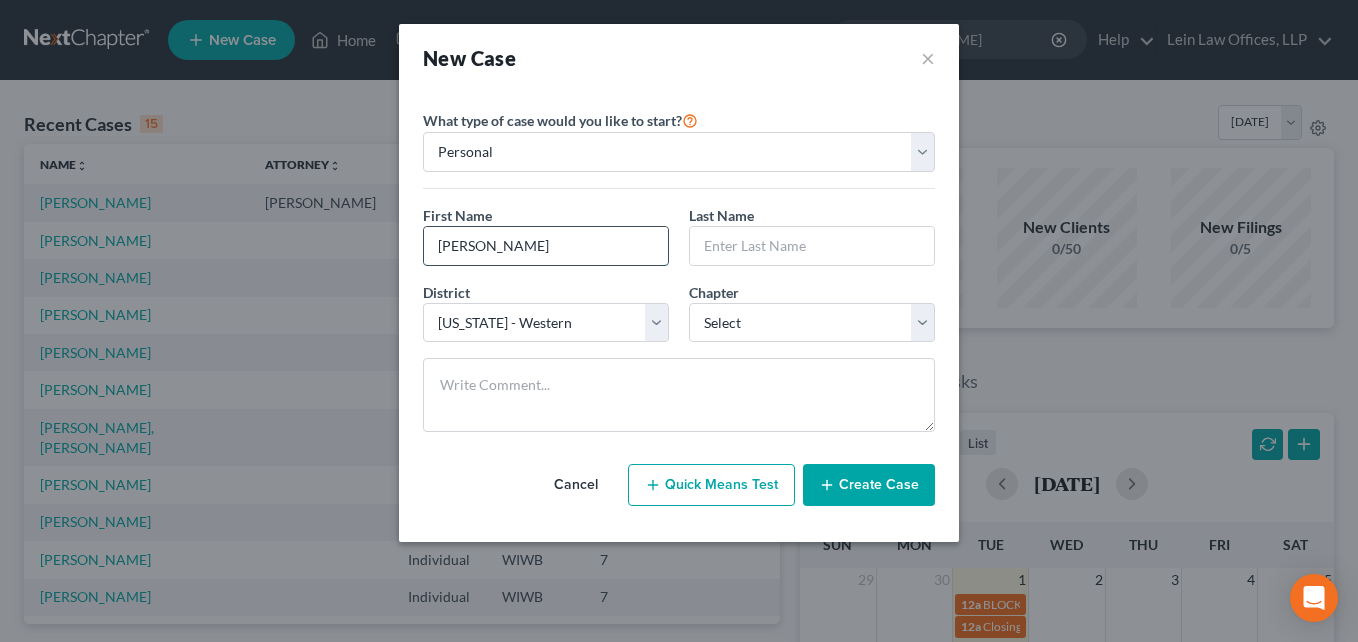 type on "[PERSON_NAME]" 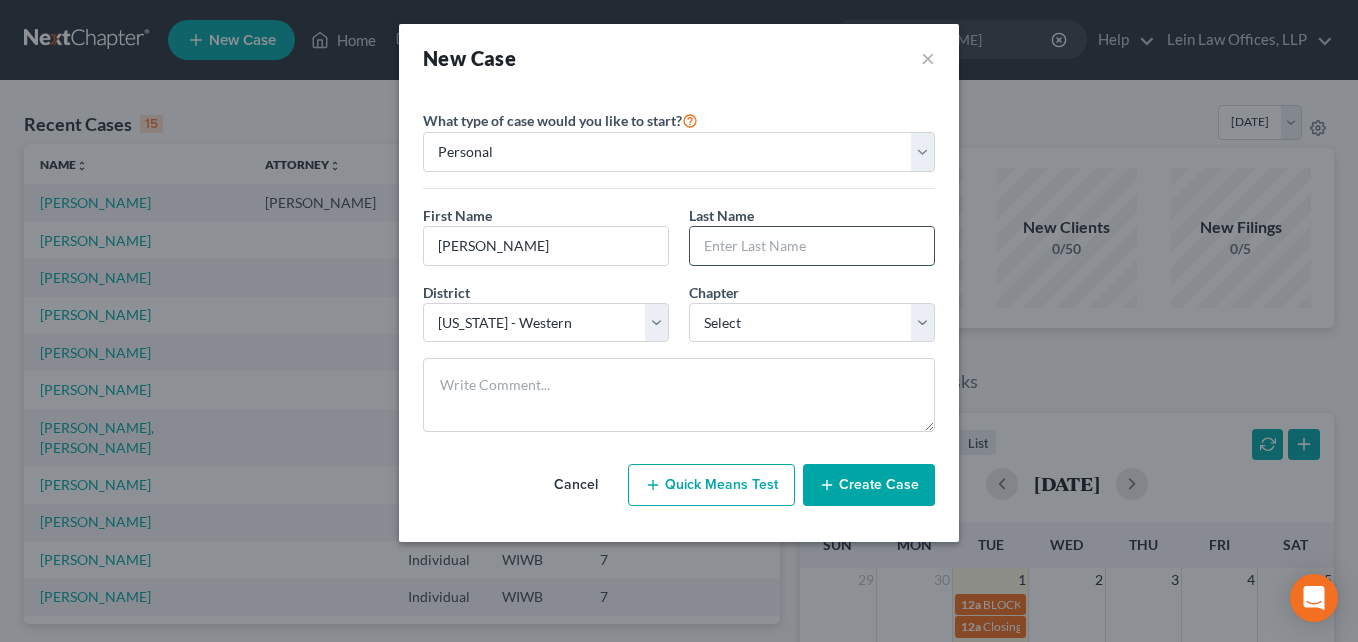 click at bounding box center [812, 246] 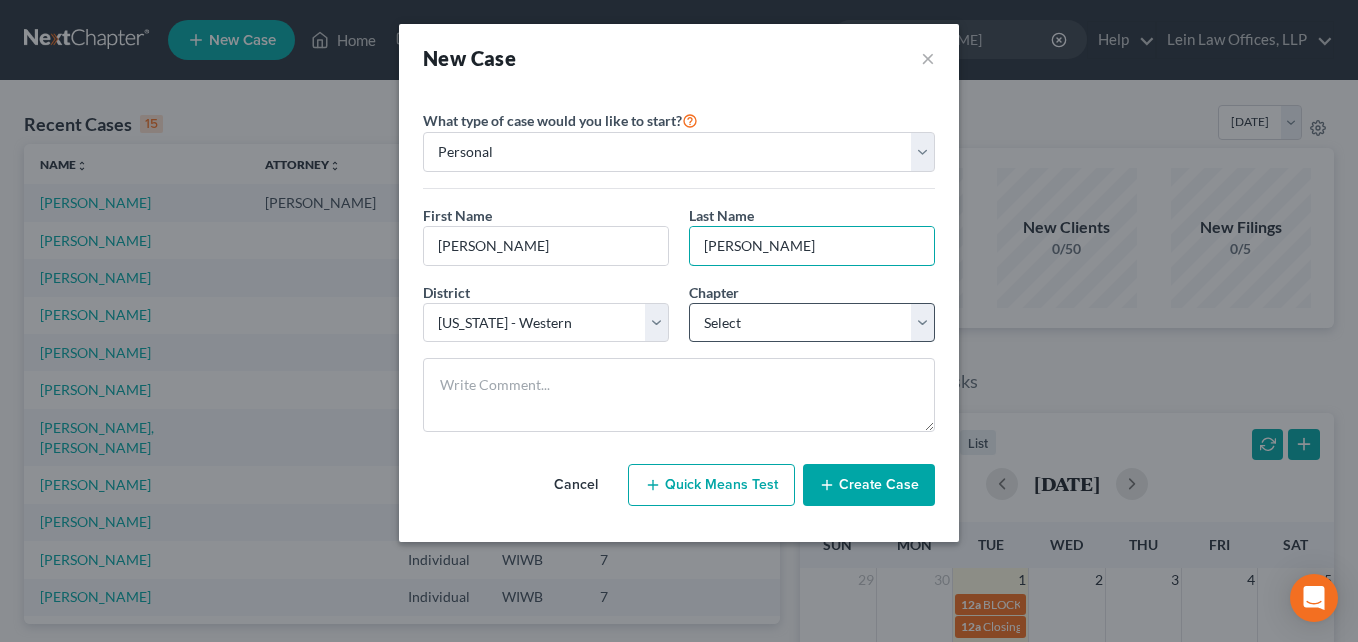 type on "[PERSON_NAME]" 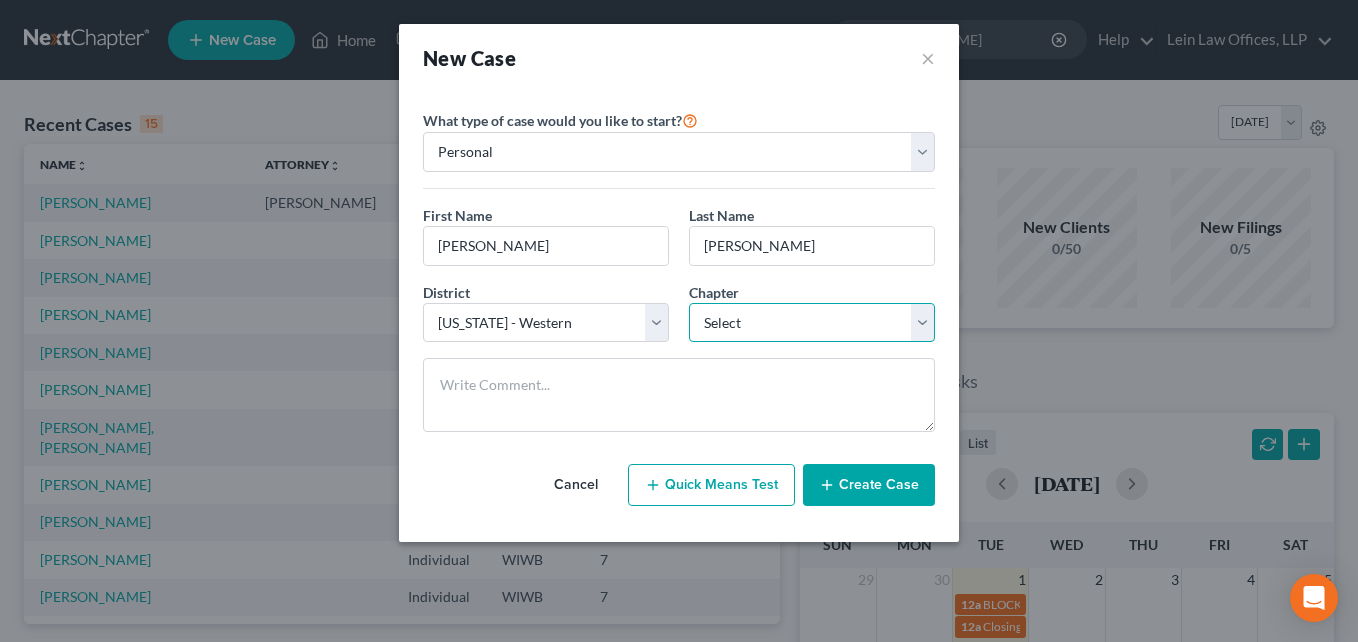click on "Select 7 11 12 13" at bounding box center (812, 323) 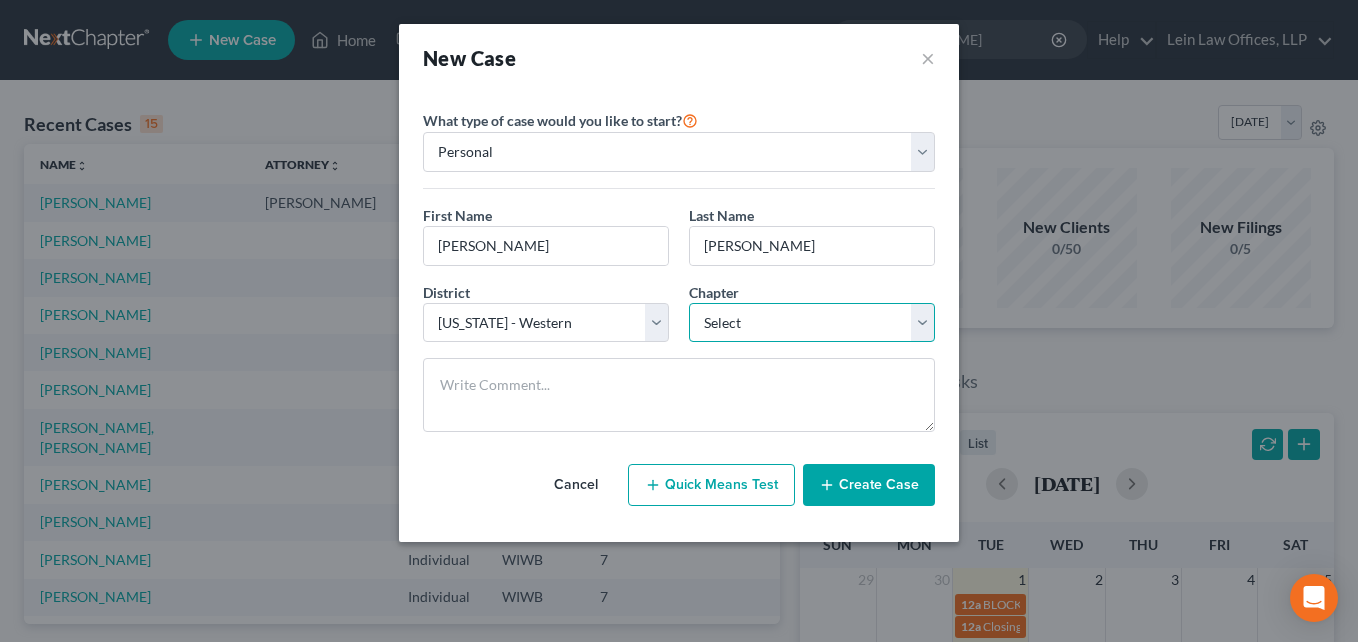 select on "3" 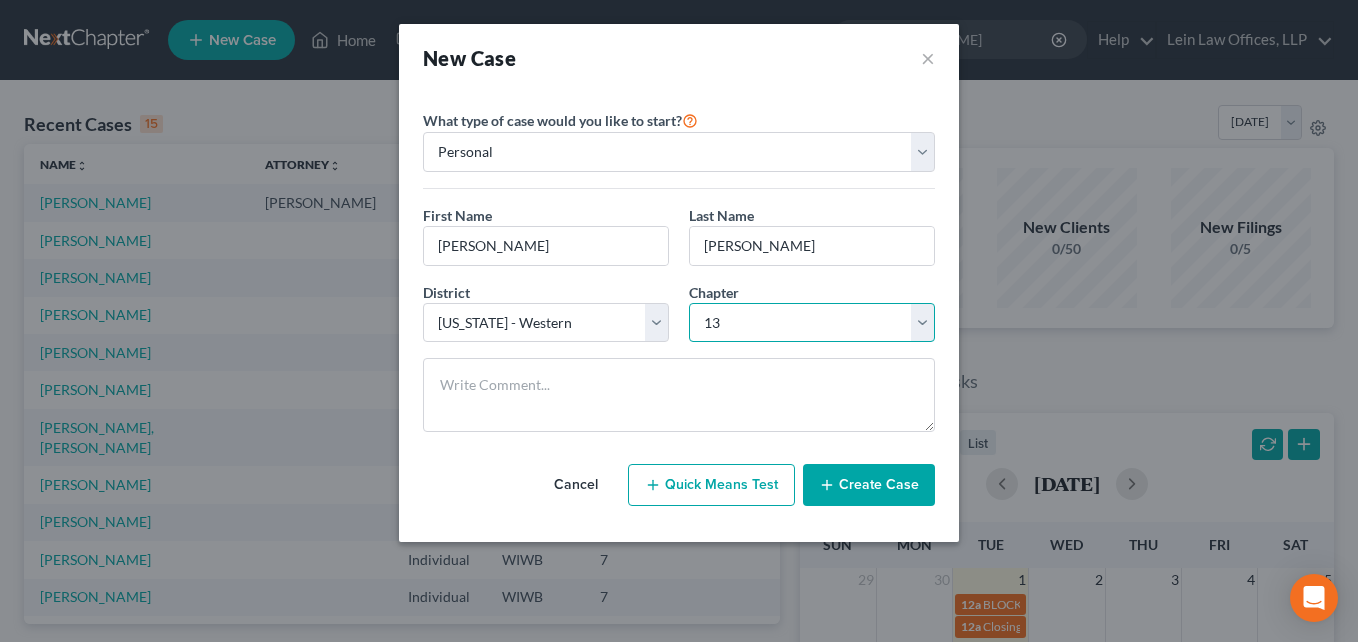 click on "Select 7 11 12 13" at bounding box center [812, 323] 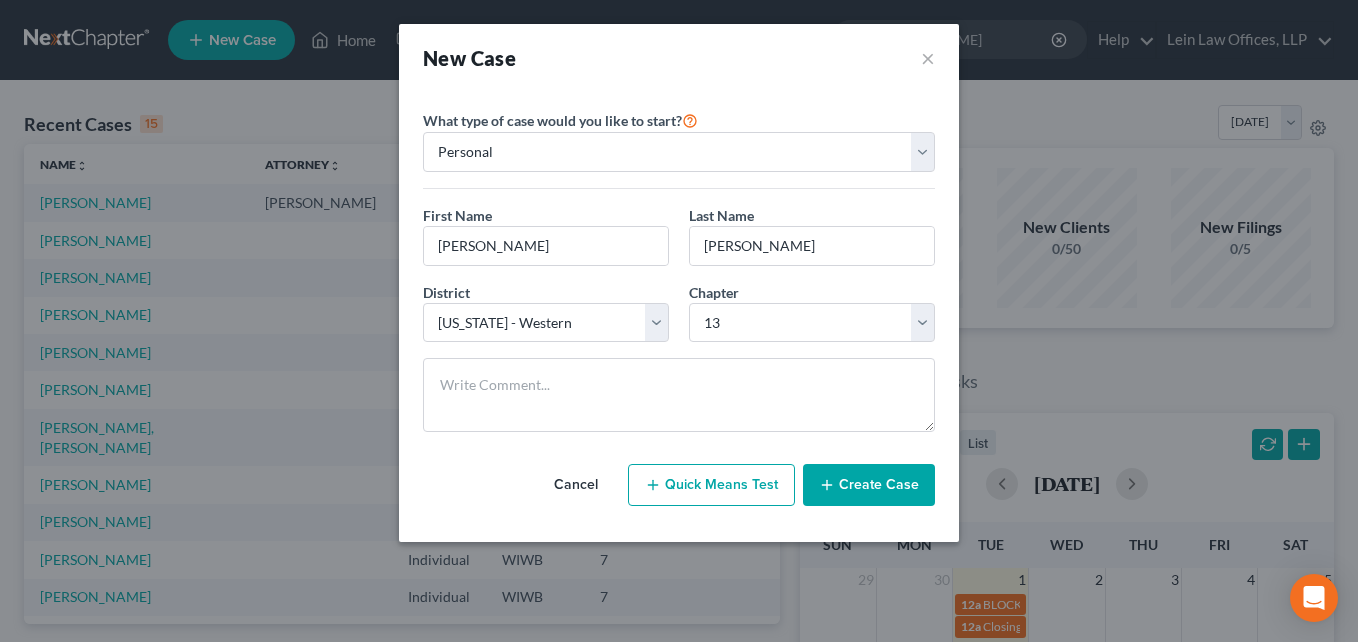 click on "Create Case" at bounding box center (869, 485) 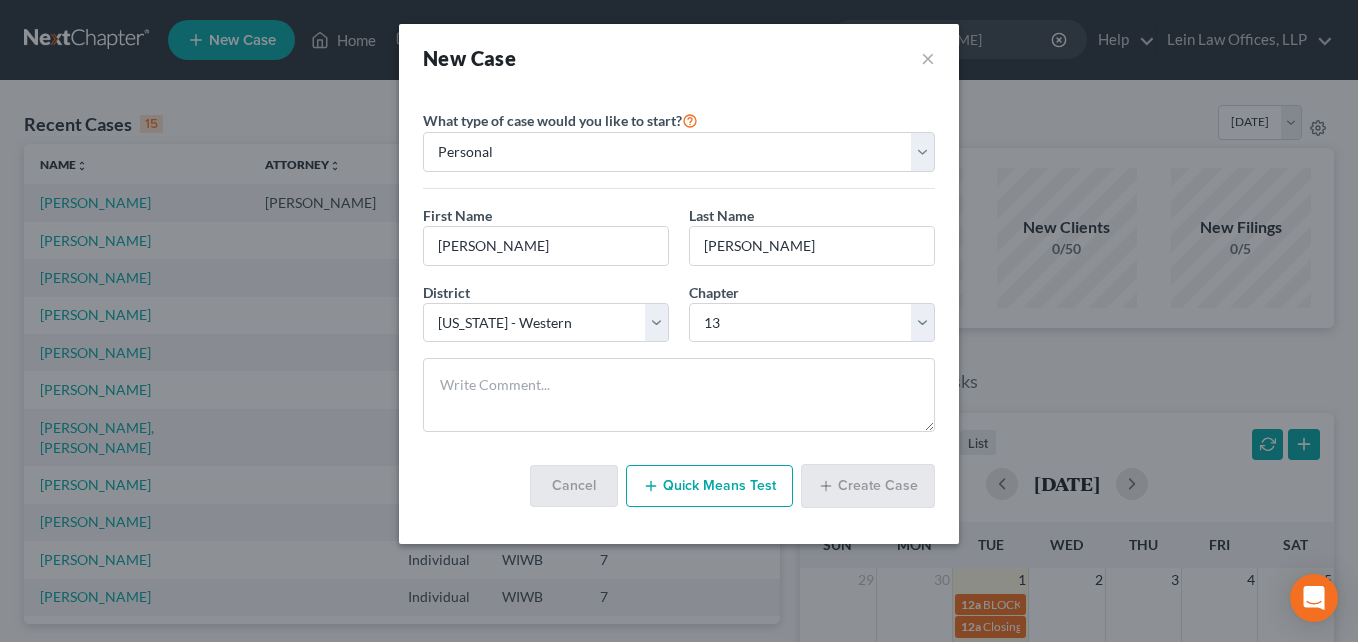 type 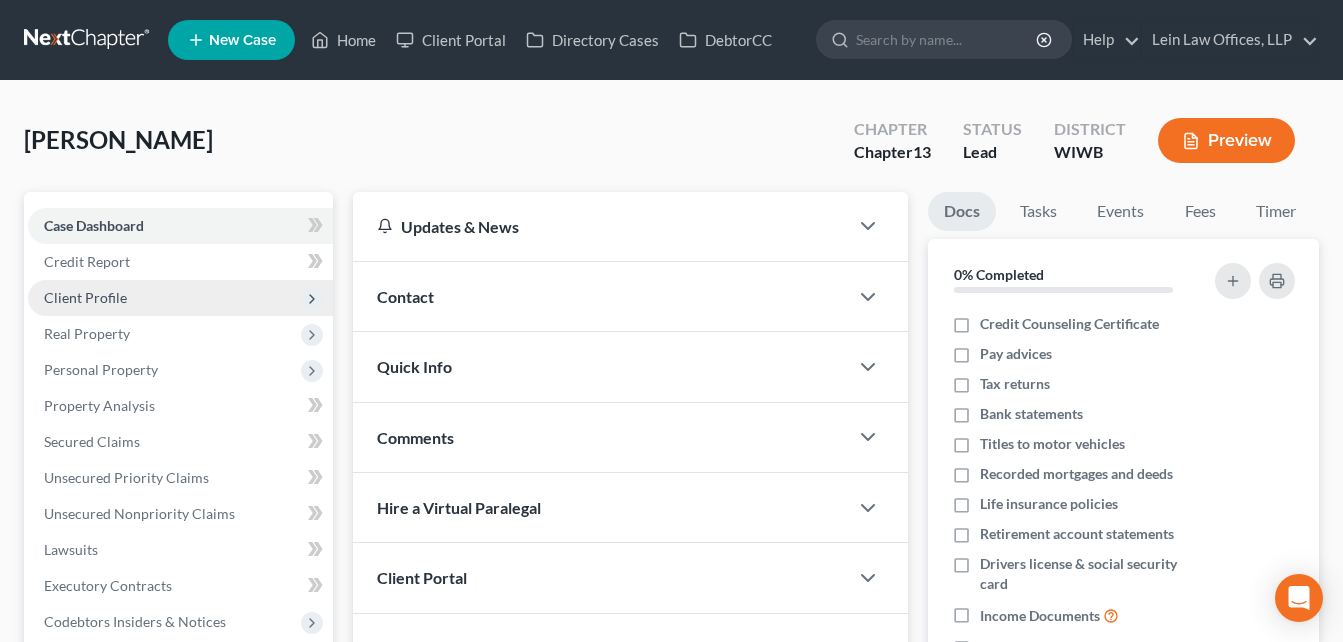 click on "Client Profile" at bounding box center [85, 297] 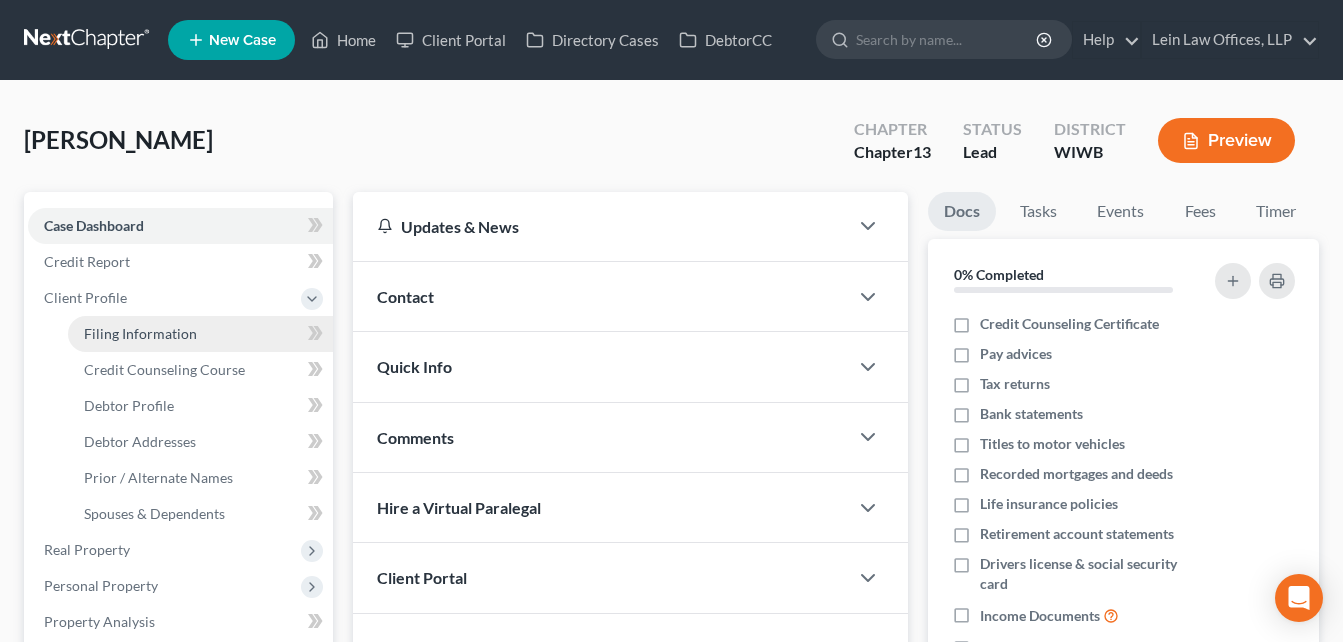 click on "Filing Information" at bounding box center [200, 334] 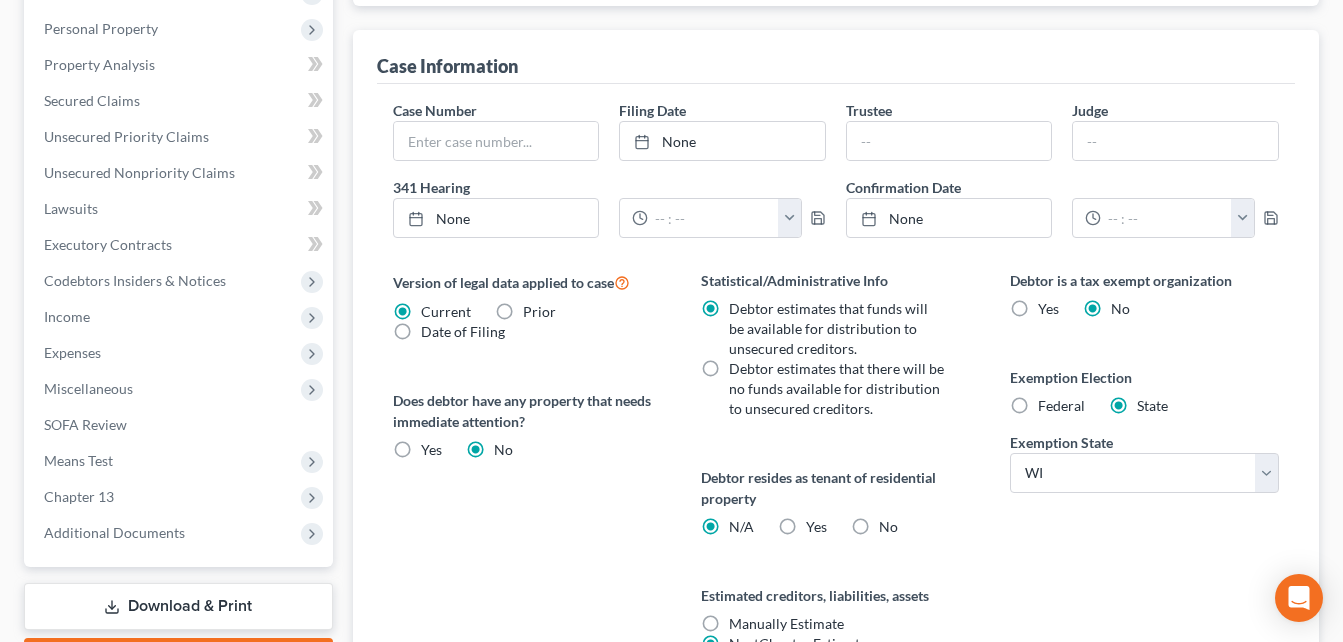 scroll, scrollTop: 600, scrollLeft: 0, axis: vertical 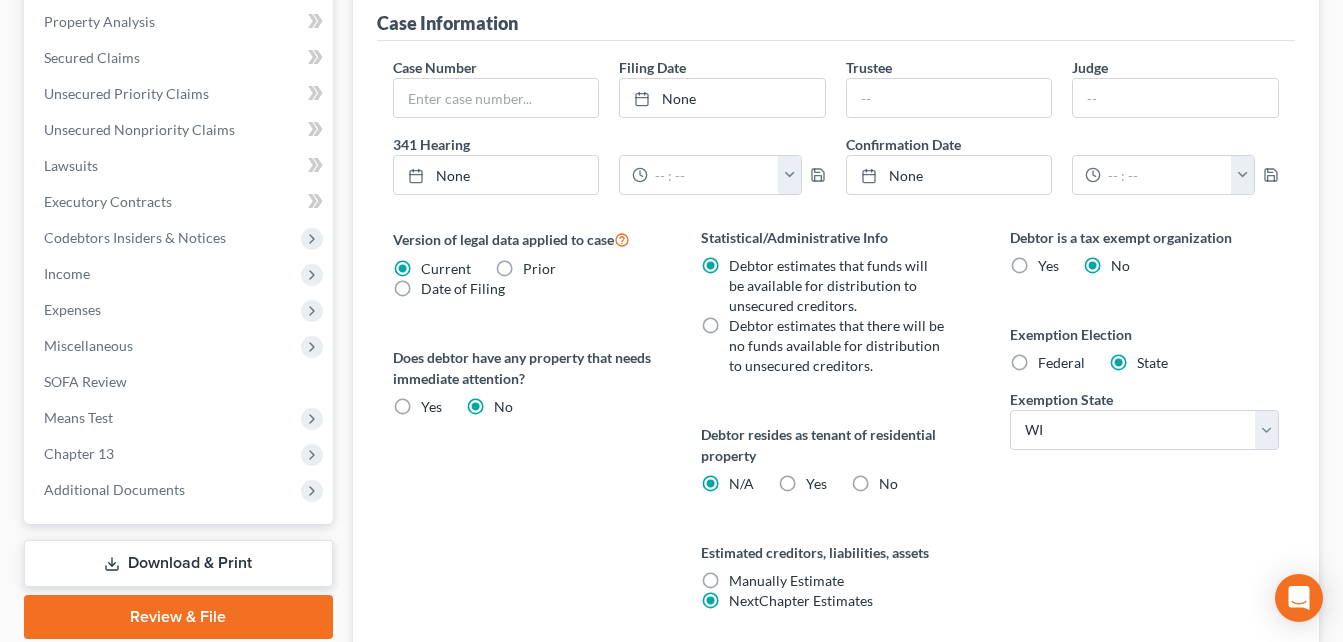 click on "Federal" at bounding box center [1061, 363] 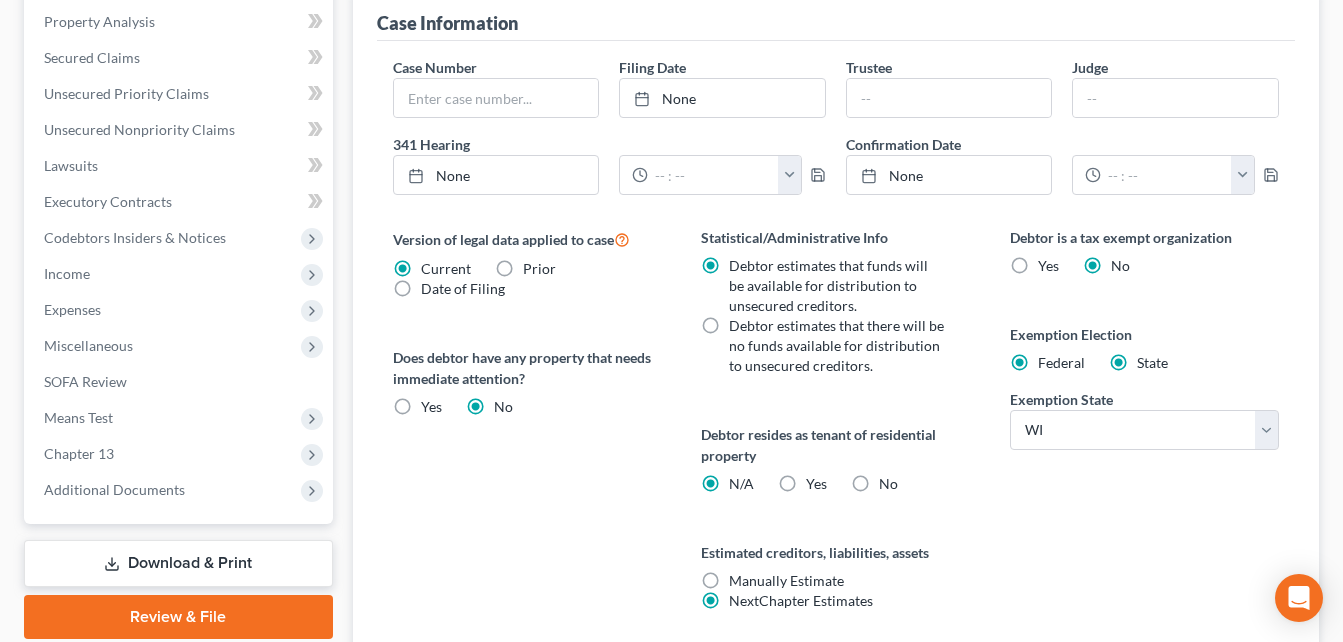 radio on "false" 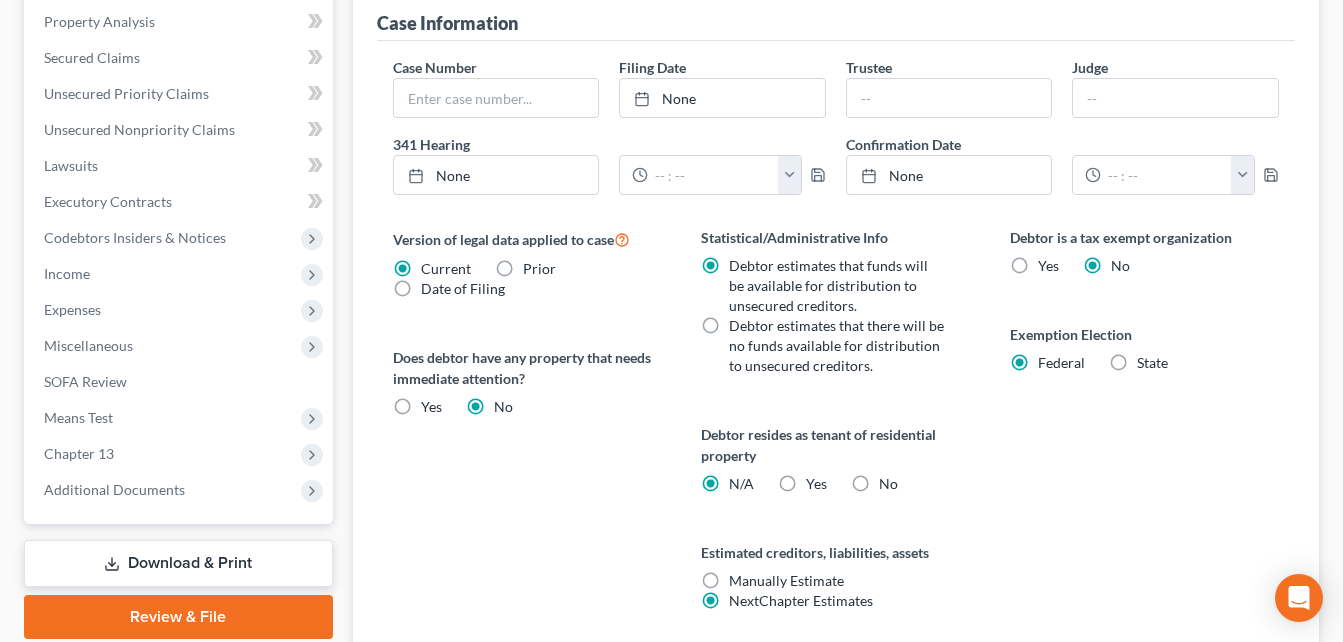 scroll, scrollTop: 200, scrollLeft: 0, axis: vertical 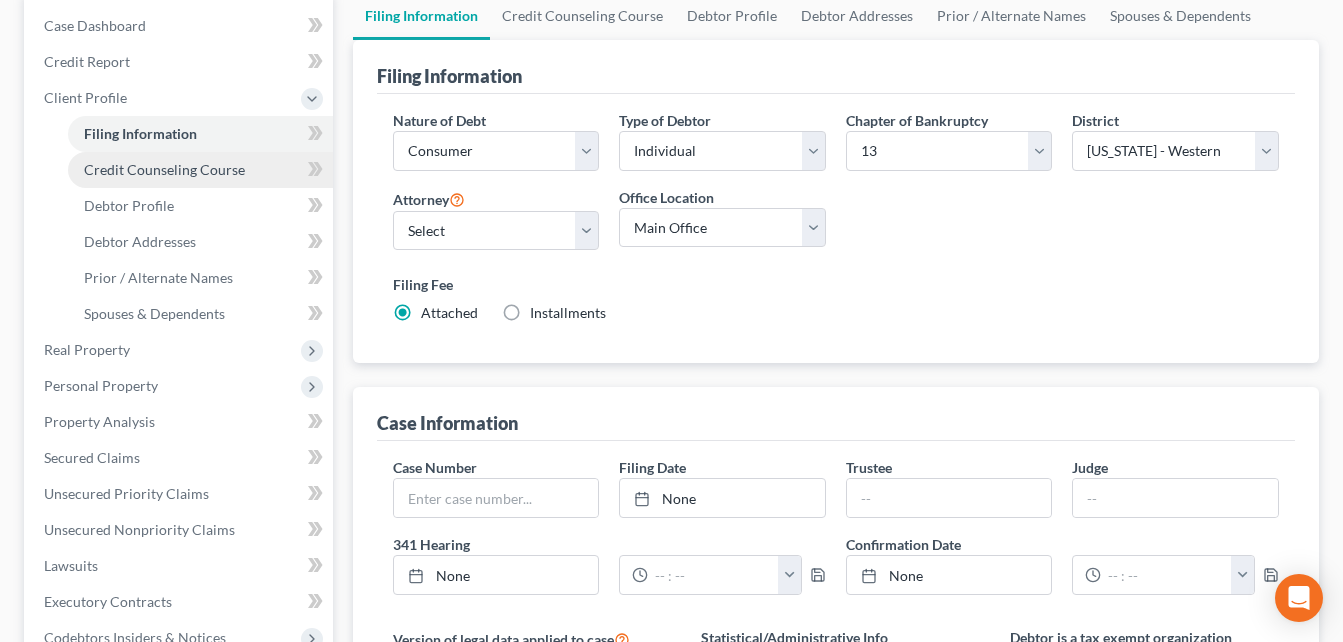 click on "Credit Counseling Course" at bounding box center [200, 170] 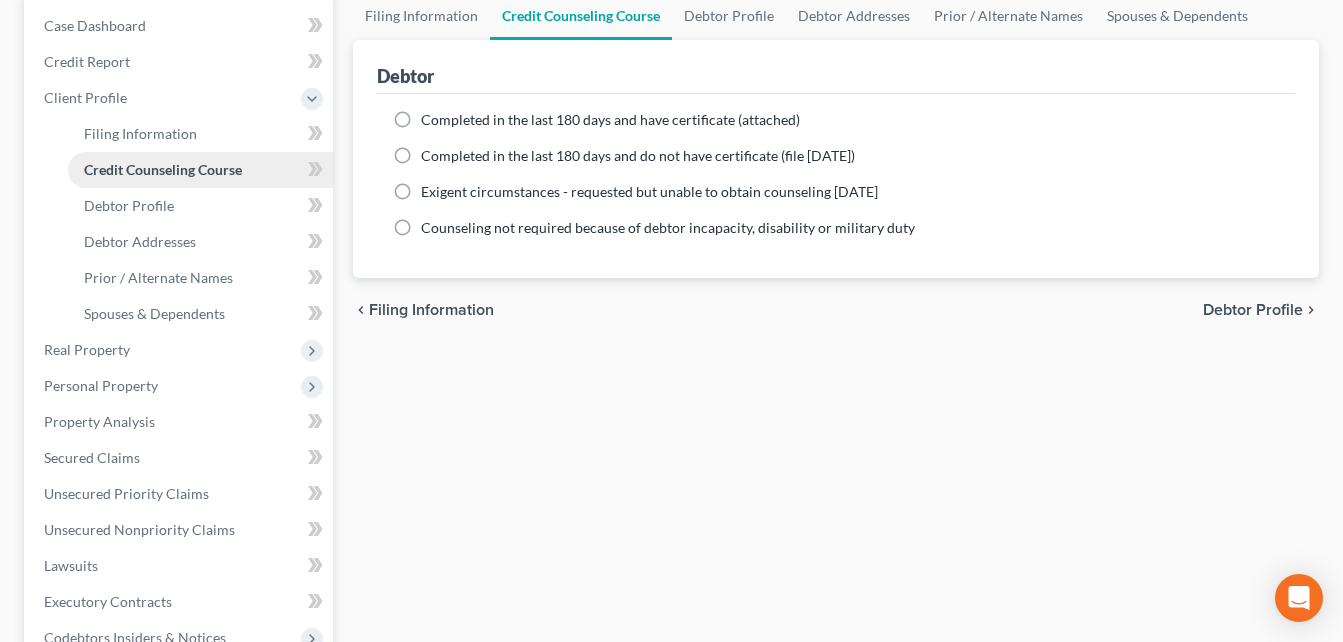 scroll, scrollTop: 0, scrollLeft: 0, axis: both 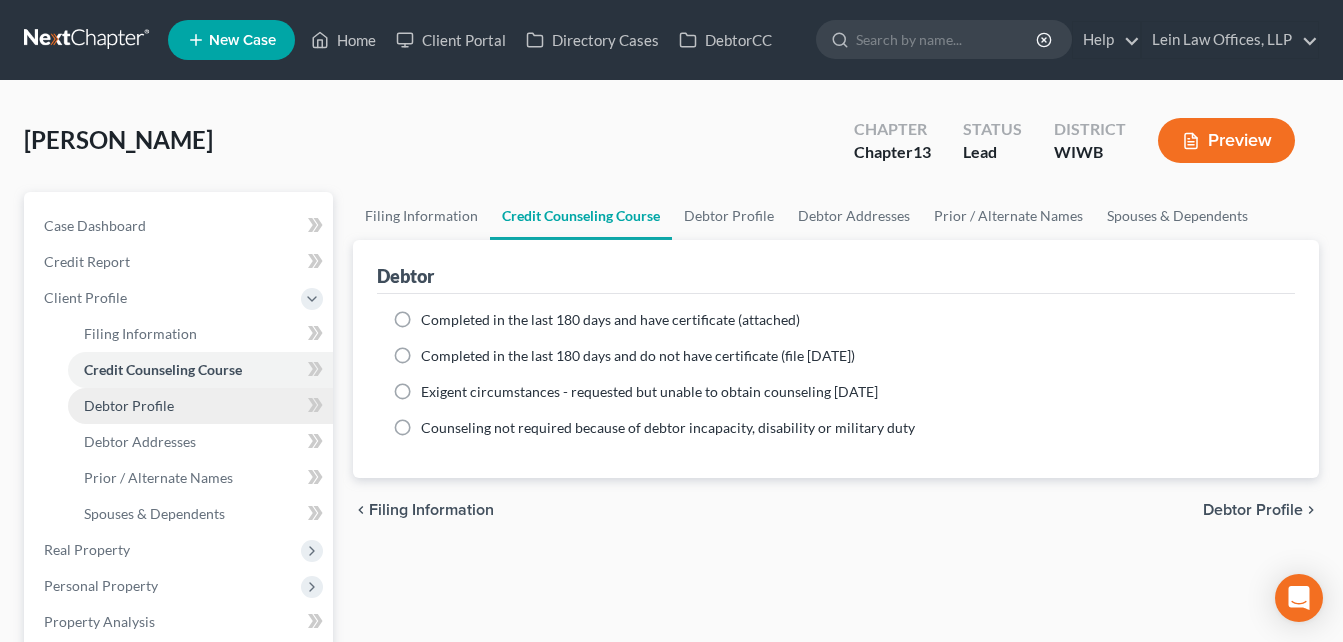 click on "Debtor Profile" at bounding box center (129, 405) 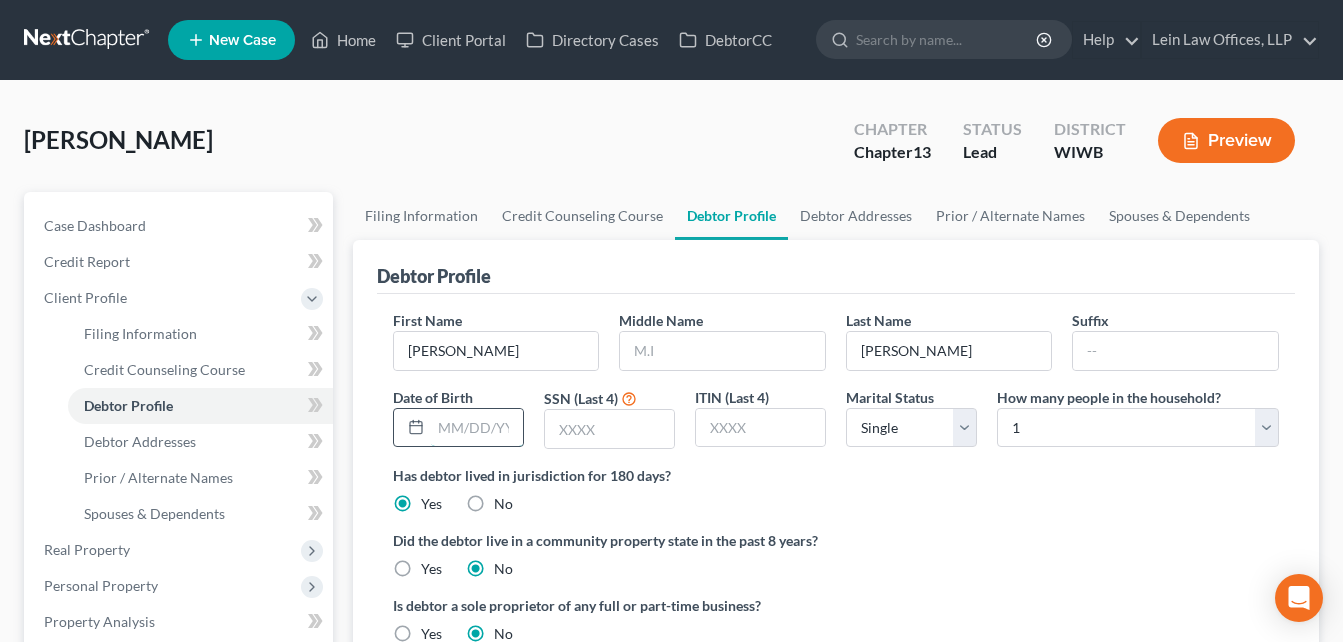 click at bounding box center (477, 428) 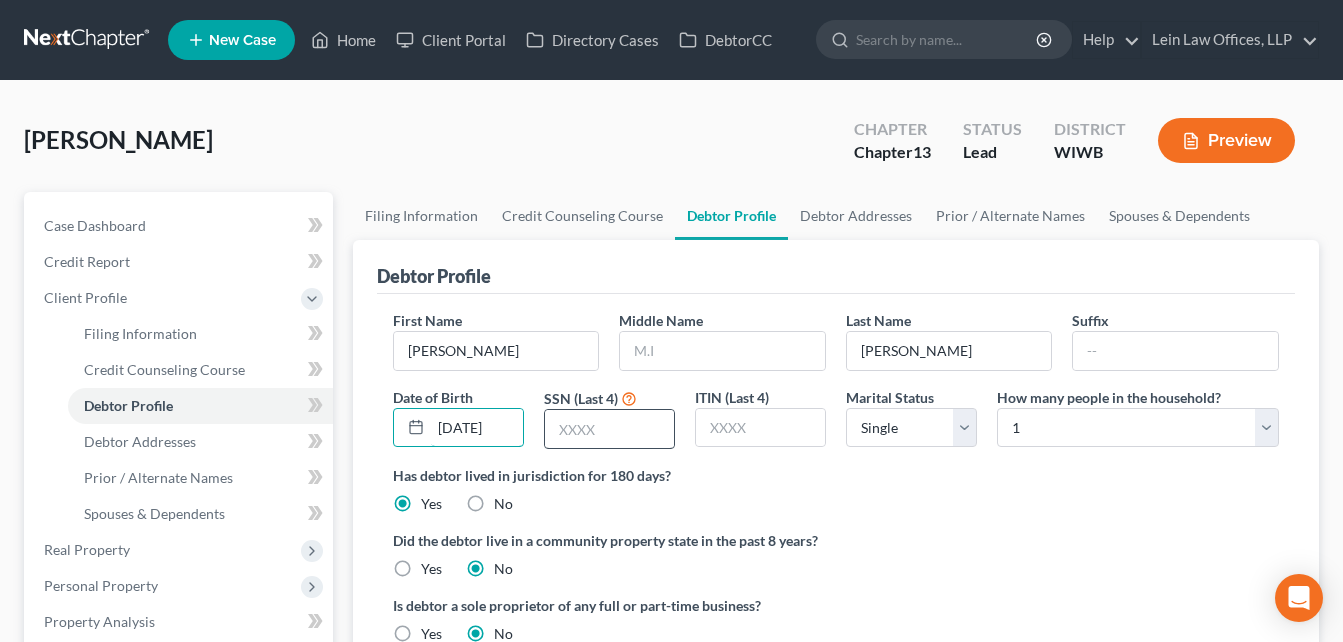 type on "[DATE]" 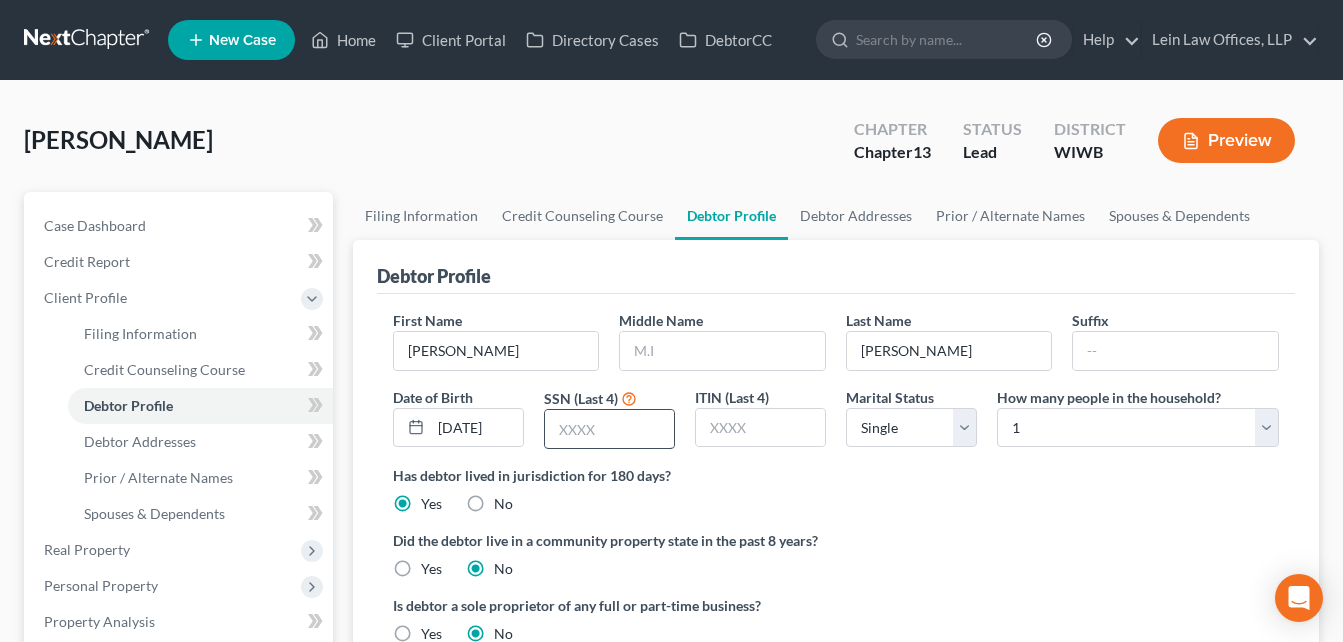 click at bounding box center (609, 429) 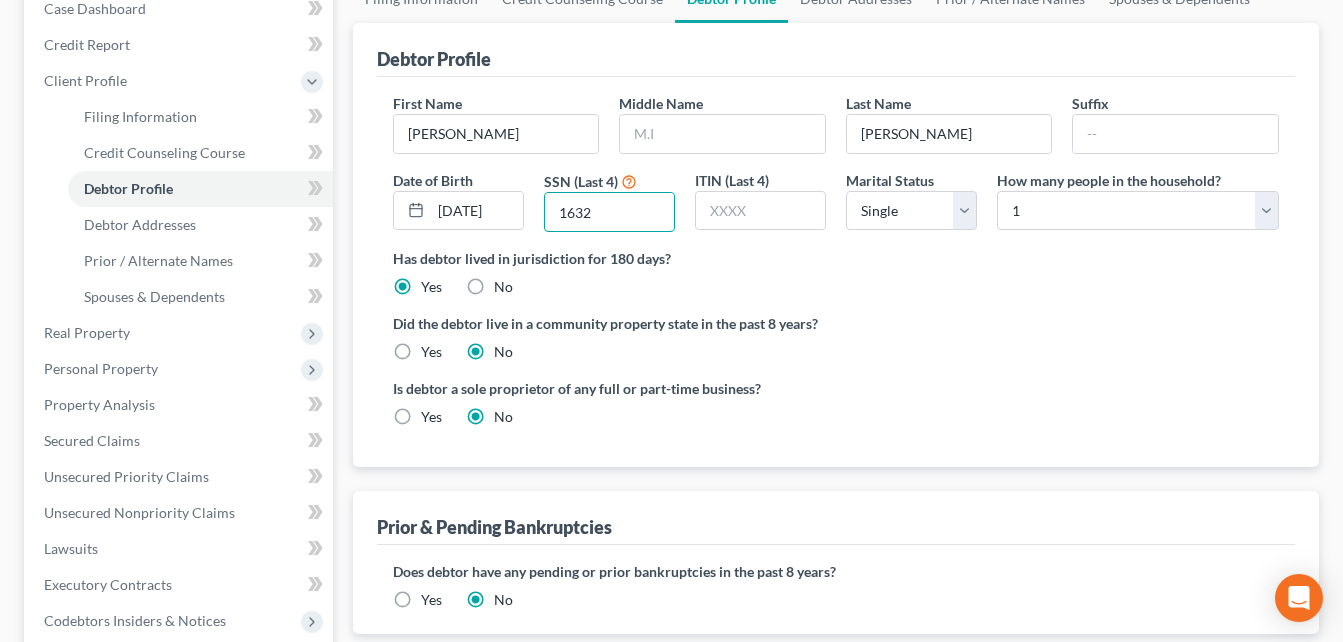 scroll, scrollTop: 300, scrollLeft: 0, axis: vertical 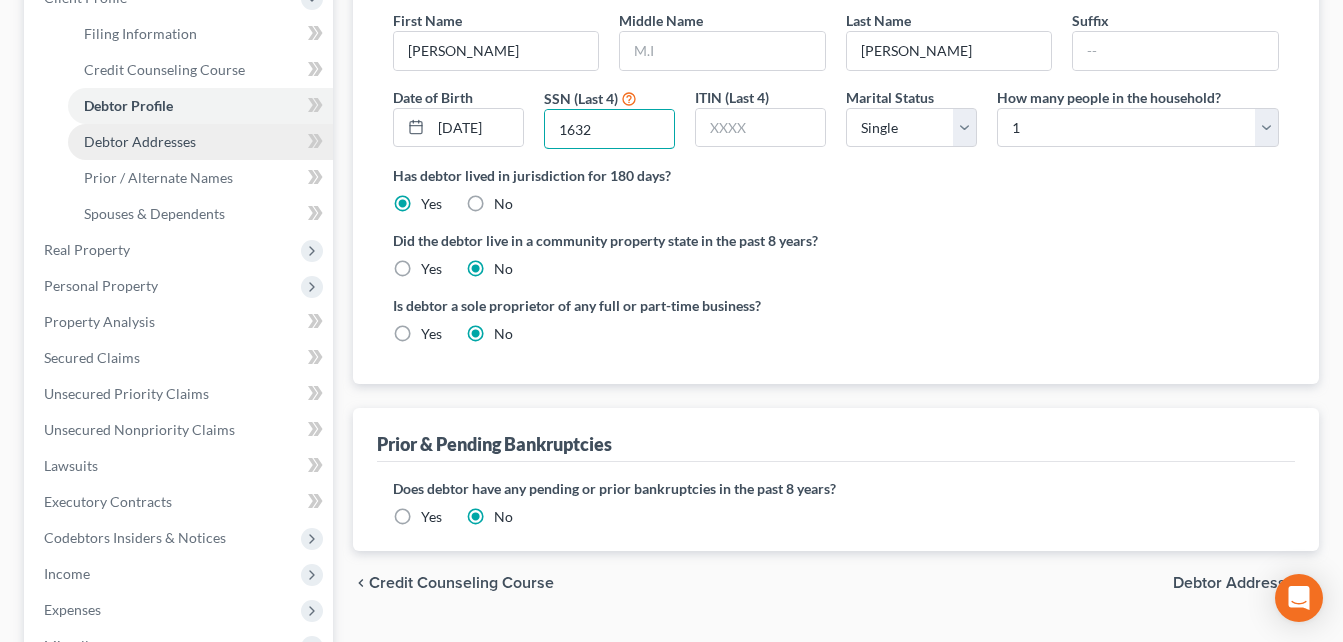 type on "1632" 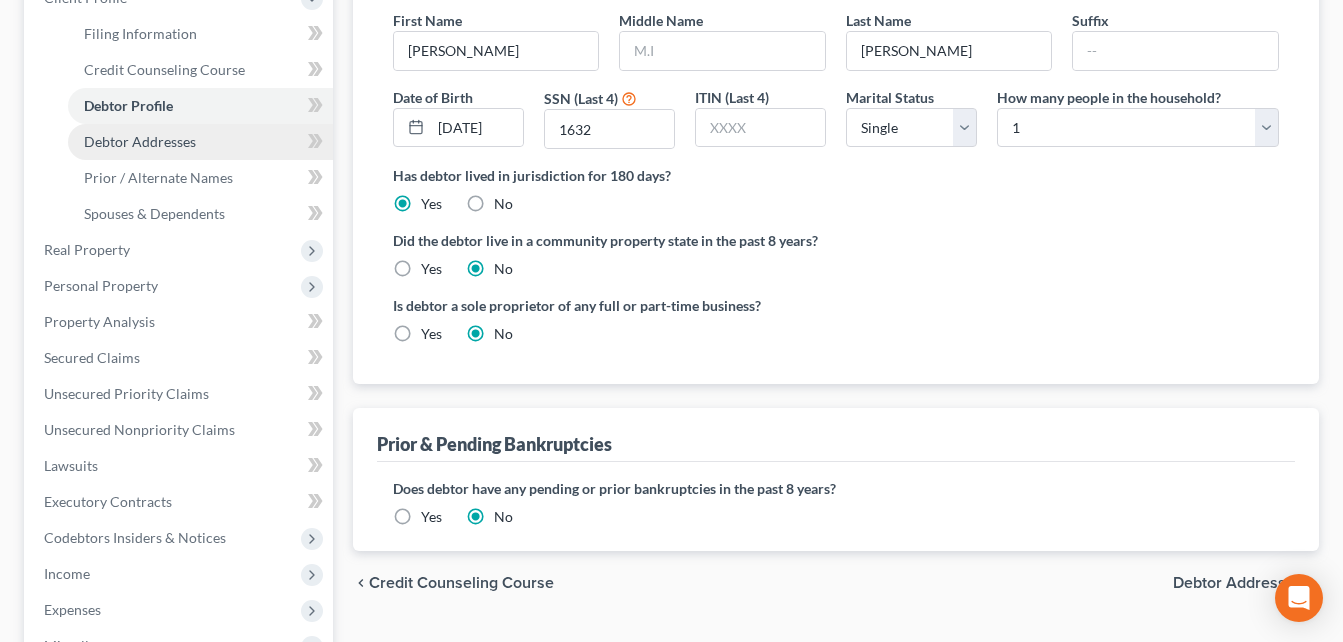 click on "Debtor Addresses" at bounding box center [140, 141] 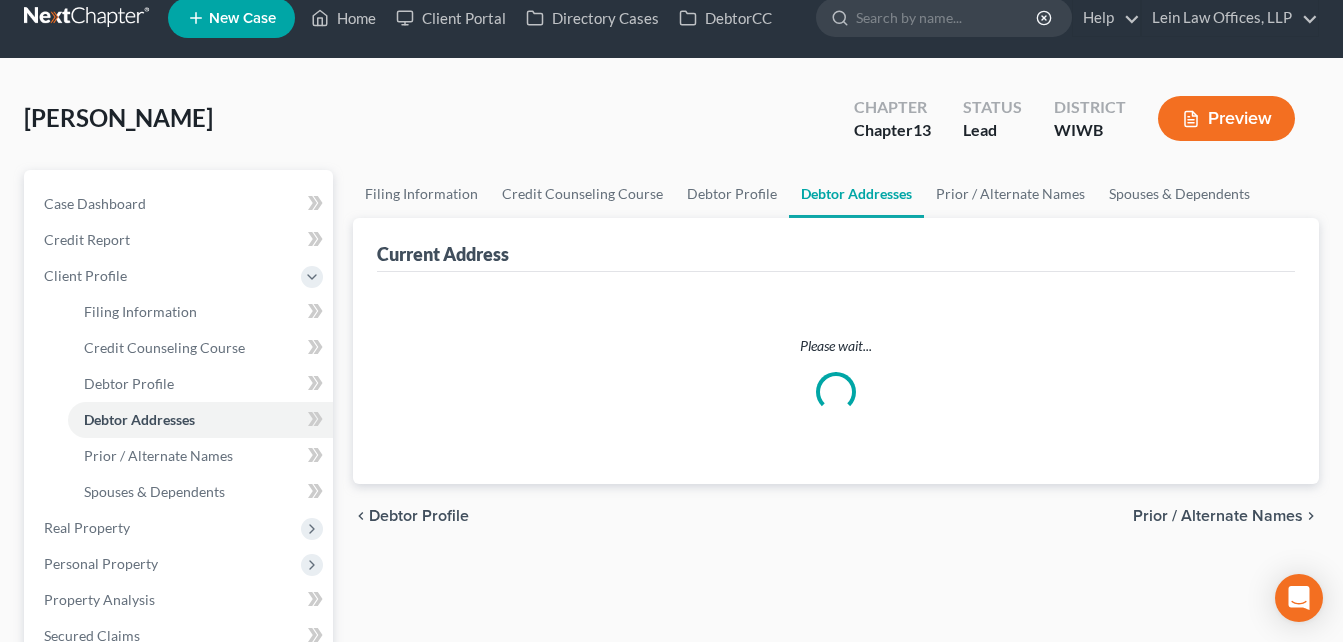 scroll, scrollTop: 0, scrollLeft: 0, axis: both 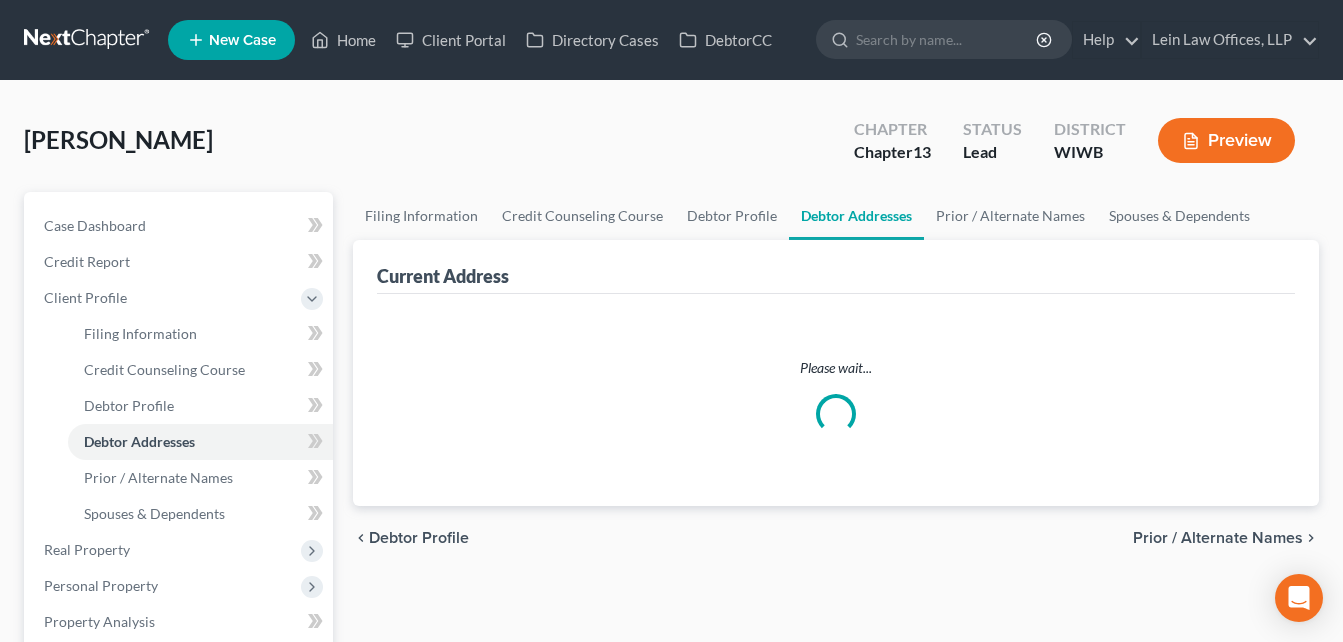 select on "0" 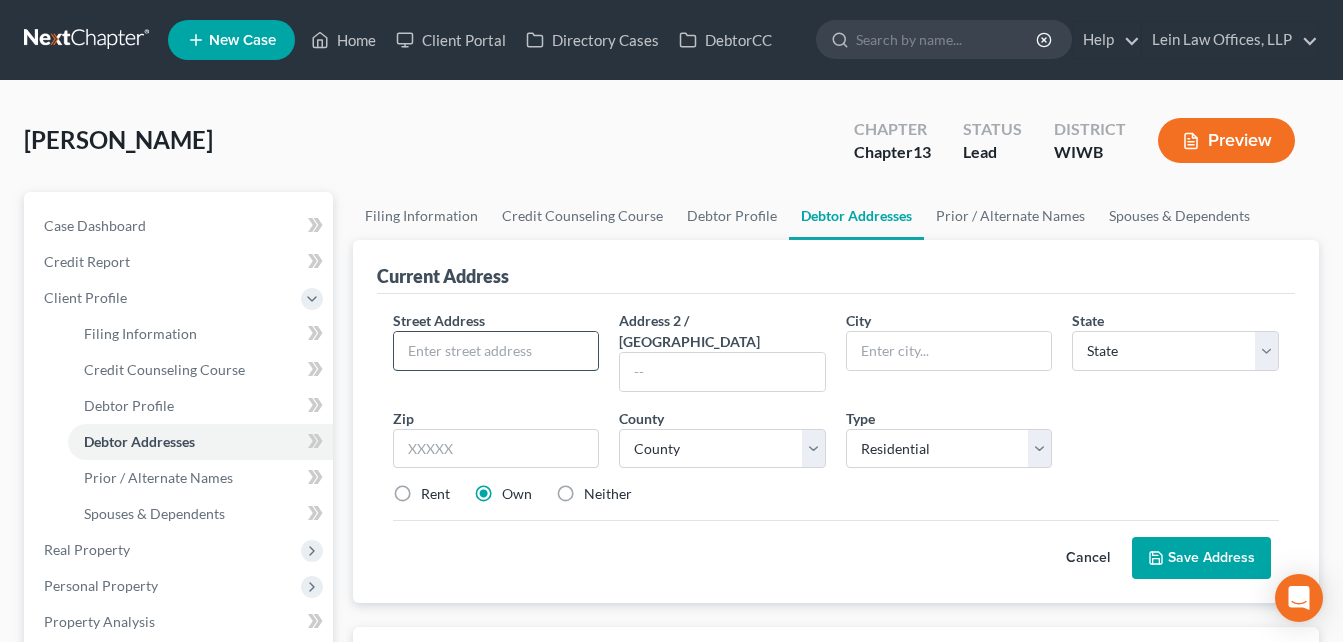 click at bounding box center (496, 351) 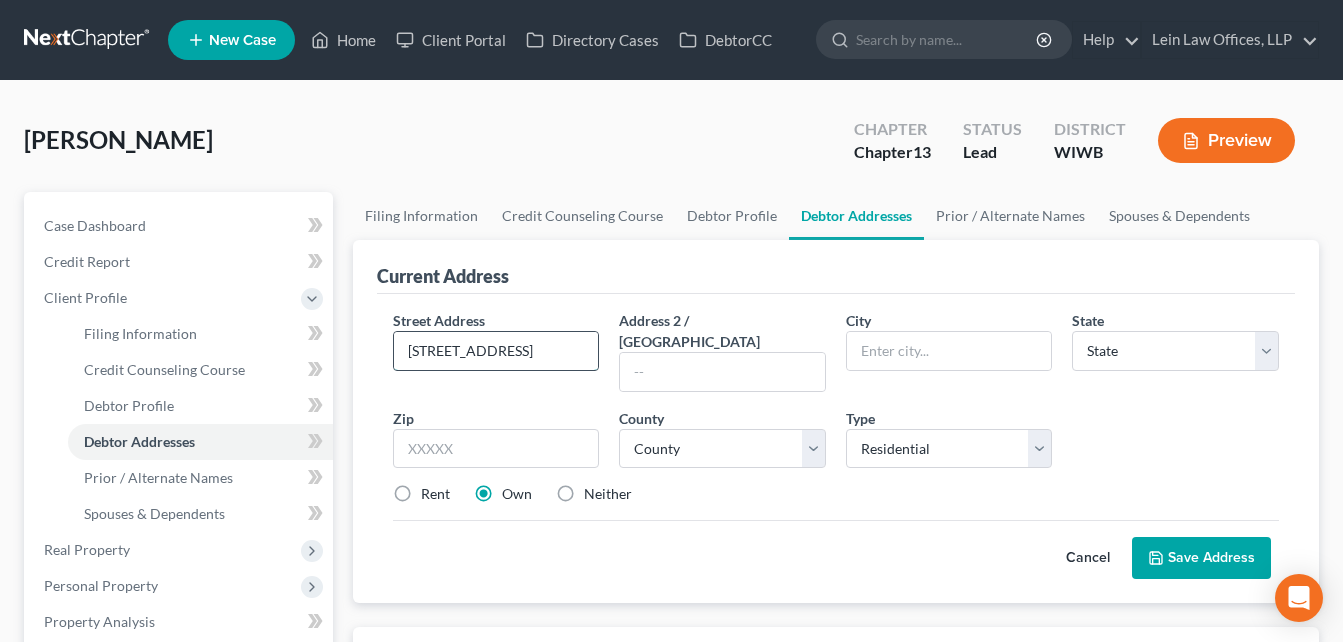 type on "[STREET_ADDRESS]" 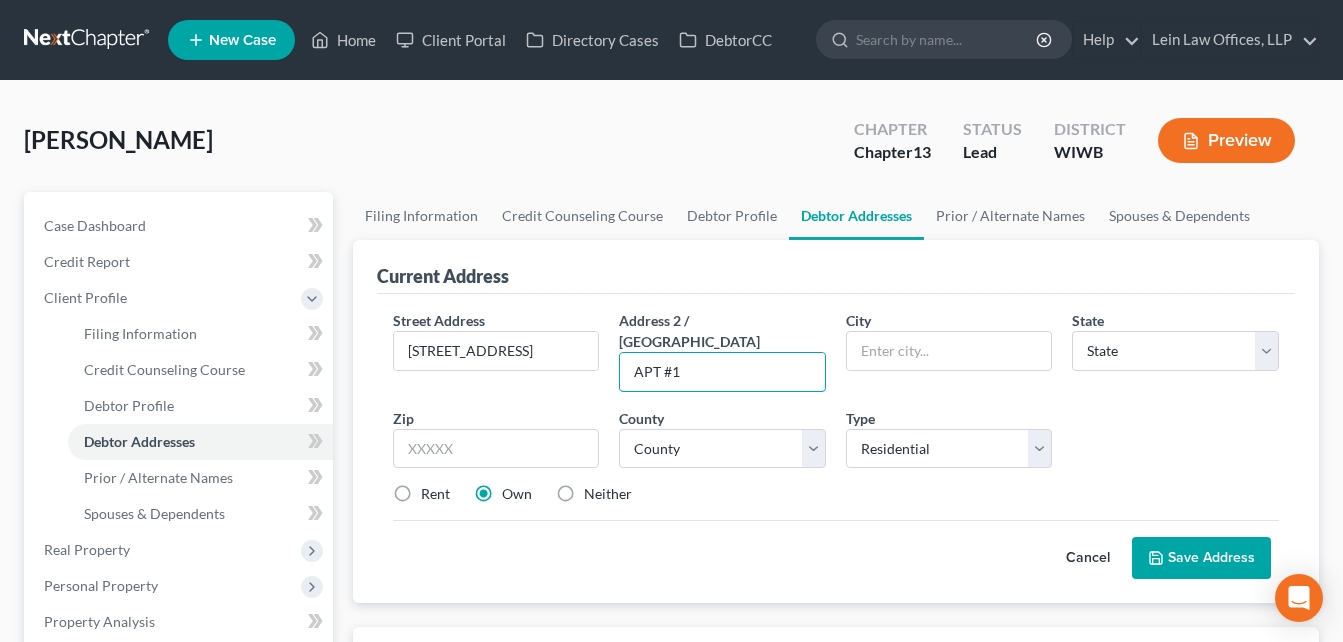 type on "APT #1" 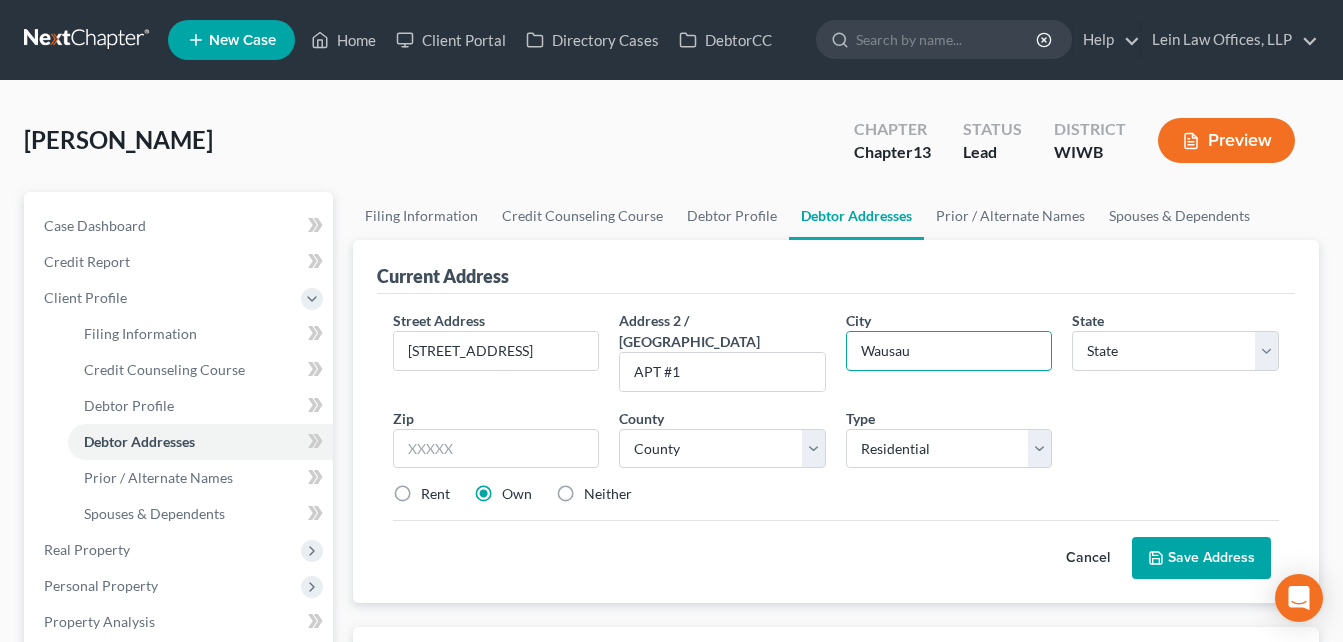 type on "Wausaukee" 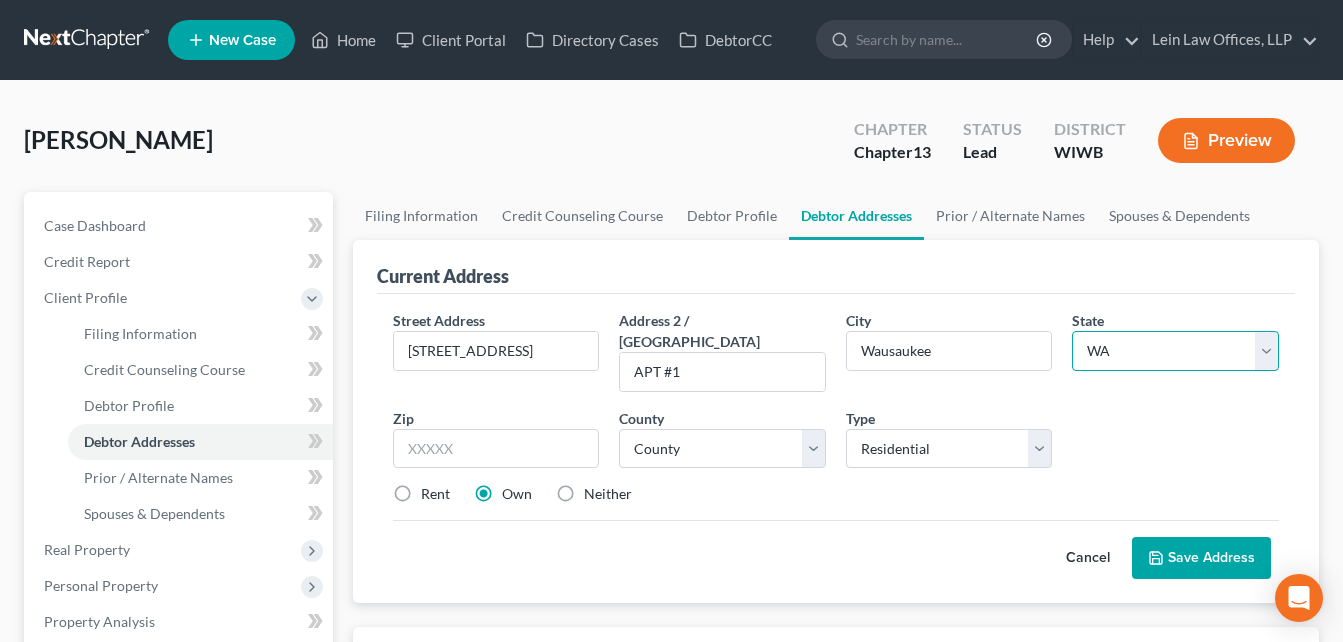 select on "52" 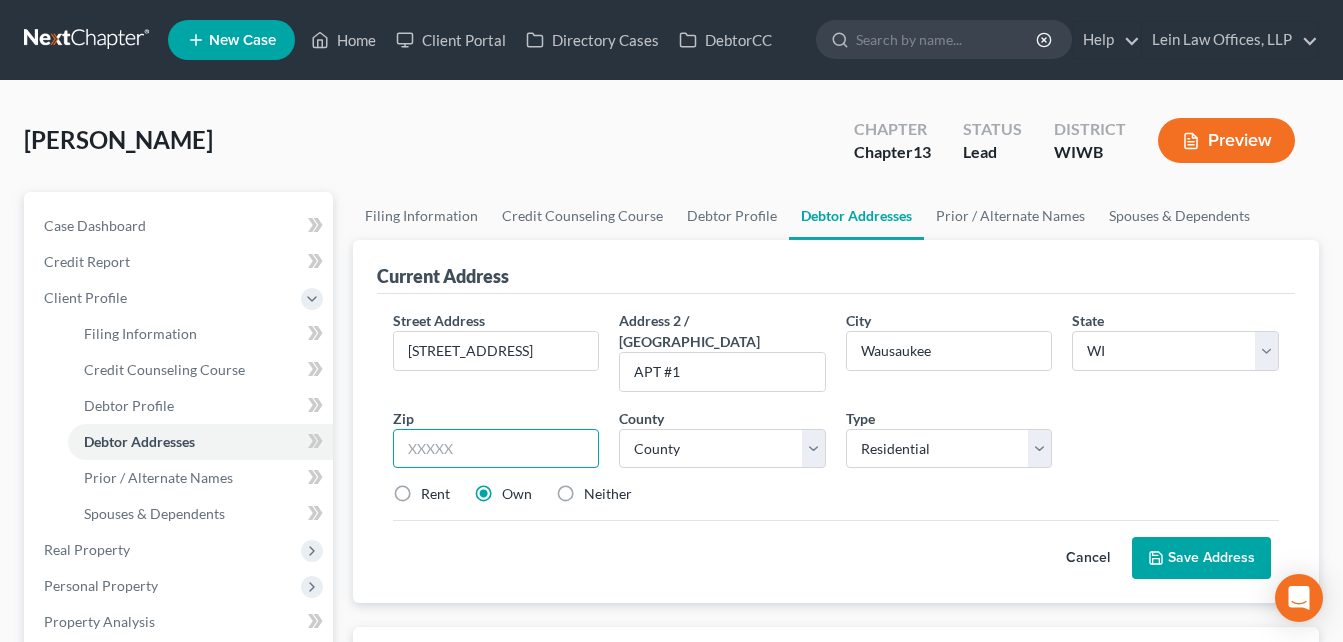 click at bounding box center [496, 449] 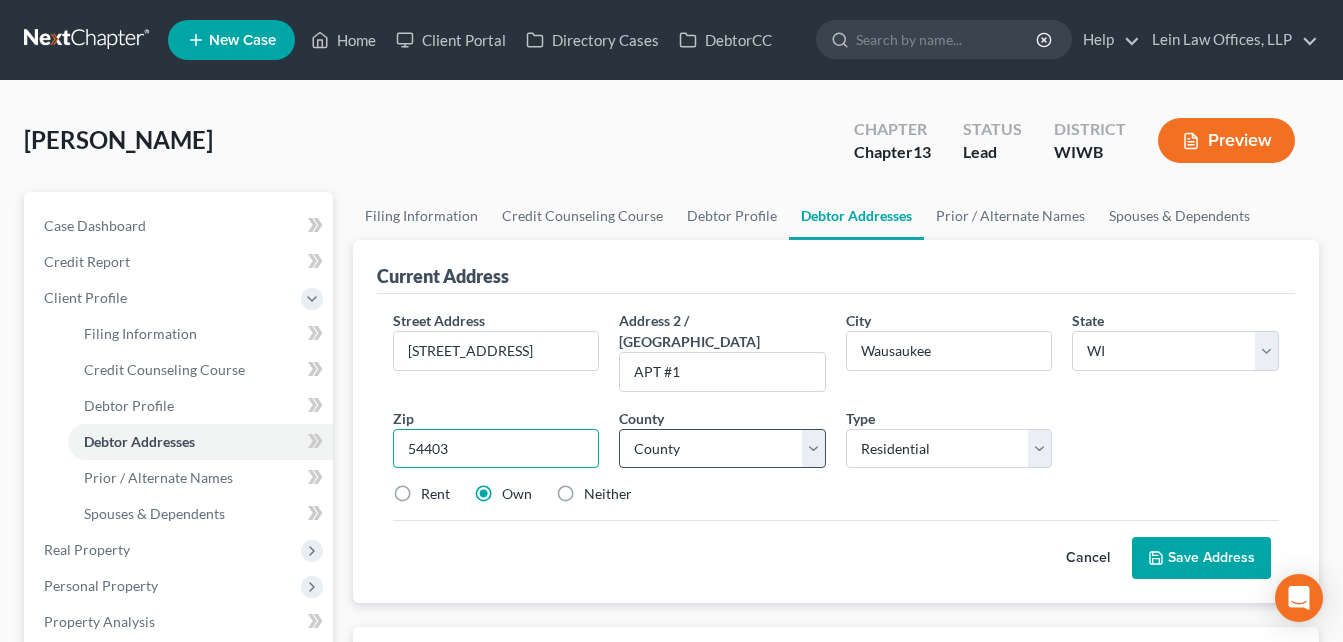 type on "54403" 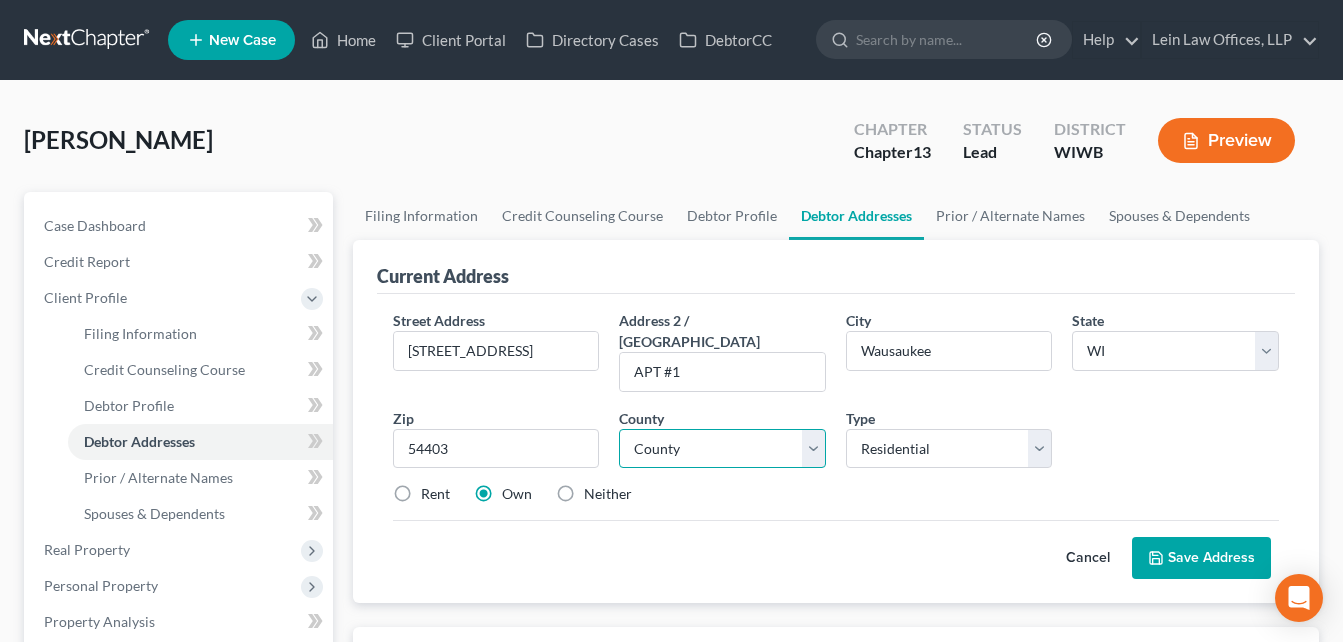 type on "Wausau" 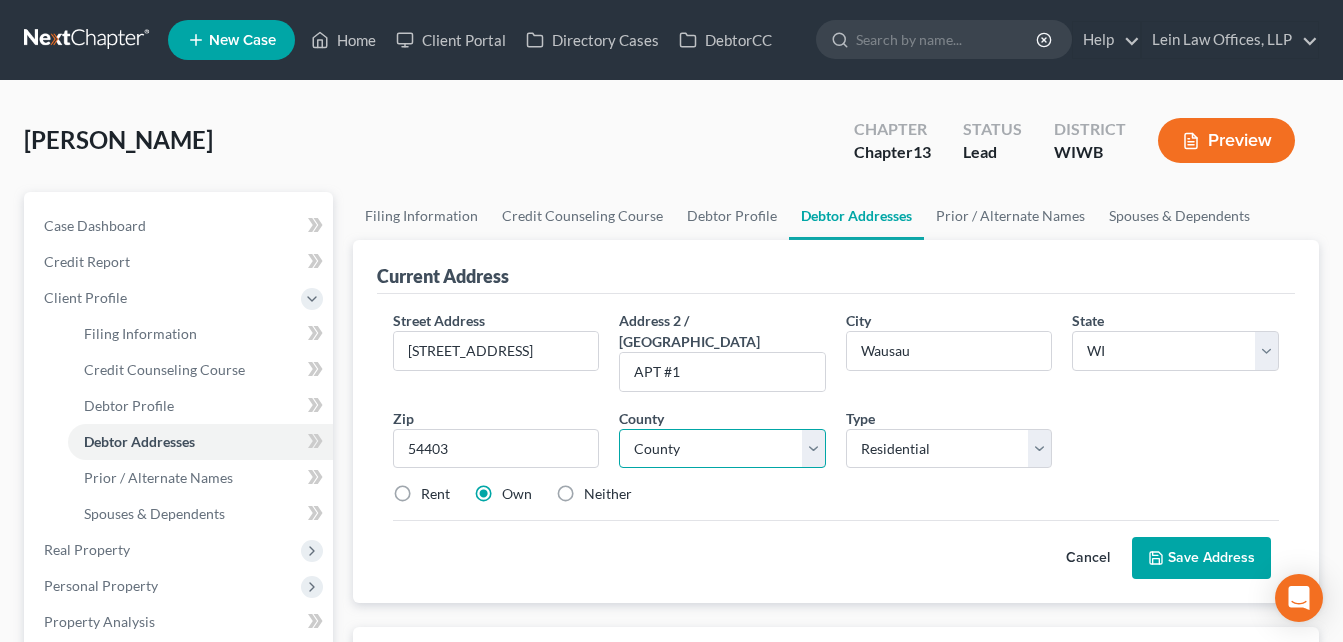 click on "County [GEOGRAPHIC_DATA] [GEOGRAPHIC_DATA] [GEOGRAPHIC_DATA] [GEOGRAPHIC_DATA] [GEOGRAPHIC_DATA] [GEOGRAPHIC_DATA] [GEOGRAPHIC_DATA] [GEOGRAPHIC_DATA] [GEOGRAPHIC_DATA] [GEOGRAPHIC_DATA] [GEOGRAPHIC_DATA] [GEOGRAPHIC_DATA] [GEOGRAPHIC_DATA] [GEOGRAPHIC_DATA] [GEOGRAPHIC_DATA] [GEOGRAPHIC_DATA] [GEOGRAPHIC_DATA] [GEOGRAPHIC_DATA] [GEOGRAPHIC_DATA] [GEOGRAPHIC_DATA] [GEOGRAPHIC_DATA] [GEOGRAPHIC_DATA] [GEOGRAPHIC_DATA] [GEOGRAPHIC_DATA] [US_STATE][GEOGRAPHIC_DATA] [GEOGRAPHIC_DATA] [GEOGRAPHIC_DATA] [GEOGRAPHIC_DATA] [GEOGRAPHIC_DATA] [GEOGRAPHIC_DATA] [GEOGRAPHIC_DATA] [GEOGRAPHIC_DATA] [GEOGRAPHIC_DATA] [GEOGRAPHIC_DATA] [GEOGRAPHIC_DATA] [GEOGRAPHIC_DATA] [GEOGRAPHIC_DATA] [GEOGRAPHIC_DATA] [GEOGRAPHIC_DATA] [GEOGRAPHIC_DATA] [GEOGRAPHIC_DATA] [GEOGRAPHIC_DATA] [GEOGRAPHIC_DATA] [GEOGRAPHIC_DATA] [GEOGRAPHIC_DATA] [GEOGRAPHIC_DATA] [GEOGRAPHIC_DATA] [GEOGRAPHIC_DATA] [GEOGRAPHIC_DATA] [GEOGRAPHIC_DATA] [GEOGRAPHIC_DATA] [GEOGRAPHIC_DATA] [GEOGRAPHIC_DATA] [GEOGRAPHIC_DATA] [GEOGRAPHIC_DATA] [GEOGRAPHIC_DATA] [GEOGRAPHIC_DATA] [GEOGRAPHIC_DATA] [GEOGRAPHIC_DATA] [GEOGRAPHIC_DATA] [GEOGRAPHIC_DATA] [GEOGRAPHIC_DATA] [GEOGRAPHIC_DATA] [GEOGRAPHIC_DATA] [GEOGRAPHIC_DATA] [GEOGRAPHIC_DATA] [US_STATE][GEOGRAPHIC_DATA] [GEOGRAPHIC_DATA]" at bounding box center (722, 449) 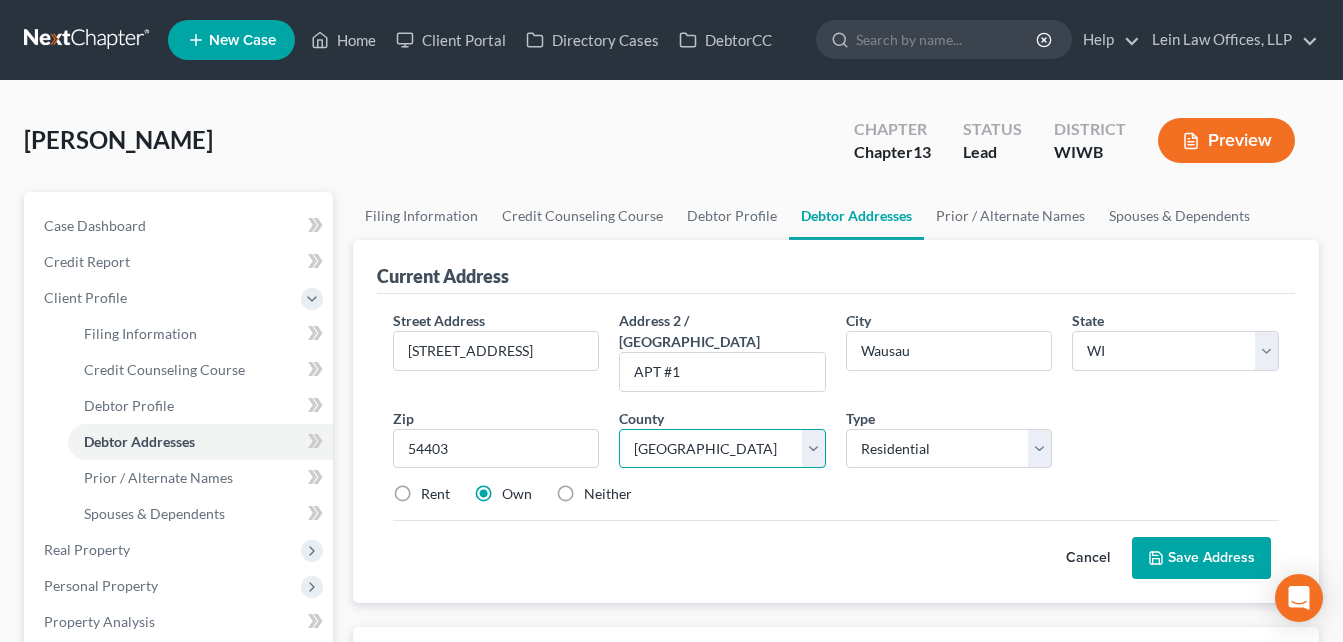 click on "County [GEOGRAPHIC_DATA] [GEOGRAPHIC_DATA] [GEOGRAPHIC_DATA] [GEOGRAPHIC_DATA] [GEOGRAPHIC_DATA] [GEOGRAPHIC_DATA] [GEOGRAPHIC_DATA] [GEOGRAPHIC_DATA] [GEOGRAPHIC_DATA] [GEOGRAPHIC_DATA] [GEOGRAPHIC_DATA] [GEOGRAPHIC_DATA] [GEOGRAPHIC_DATA] [GEOGRAPHIC_DATA] [GEOGRAPHIC_DATA] [GEOGRAPHIC_DATA] [GEOGRAPHIC_DATA] [GEOGRAPHIC_DATA] [GEOGRAPHIC_DATA] [GEOGRAPHIC_DATA] [GEOGRAPHIC_DATA] [GEOGRAPHIC_DATA] [GEOGRAPHIC_DATA] [GEOGRAPHIC_DATA] [US_STATE][GEOGRAPHIC_DATA] [GEOGRAPHIC_DATA] [GEOGRAPHIC_DATA] [GEOGRAPHIC_DATA] [GEOGRAPHIC_DATA] [GEOGRAPHIC_DATA] [GEOGRAPHIC_DATA] [GEOGRAPHIC_DATA] [GEOGRAPHIC_DATA] [GEOGRAPHIC_DATA] [GEOGRAPHIC_DATA] [GEOGRAPHIC_DATA] [GEOGRAPHIC_DATA] [GEOGRAPHIC_DATA] [GEOGRAPHIC_DATA] [GEOGRAPHIC_DATA] [GEOGRAPHIC_DATA] [GEOGRAPHIC_DATA] [GEOGRAPHIC_DATA] [GEOGRAPHIC_DATA] [GEOGRAPHIC_DATA] [GEOGRAPHIC_DATA] [GEOGRAPHIC_DATA] [GEOGRAPHIC_DATA] [GEOGRAPHIC_DATA] [GEOGRAPHIC_DATA] [GEOGRAPHIC_DATA] [GEOGRAPHIC_DATA] [GEOGRAPHIC_DATA] [GEOGRAPHIC_DATA] [GEOGRAPHIC_DATA] [GEOGRAPHIC_DATA] [GEOGRAPHIC_DATA] [GEOGRAPHIC_DATA] [GEOGRAPHIC_DATA] [GEOGRAPHIC_DATA] [GEOGRAPHIC_DATA] [GEOGRAPHIC_DATA] [GEOGRAPHIC_DATA] [GEOGRAPHIC_DATA] [GEOGRAPHIC_DATA] [GEOGRAPHIC_DATA] [US_STATE][GEOGRAPHIC_DATA] [GEOGRAPHIC_DATA]" at bounding box center [722, 449] 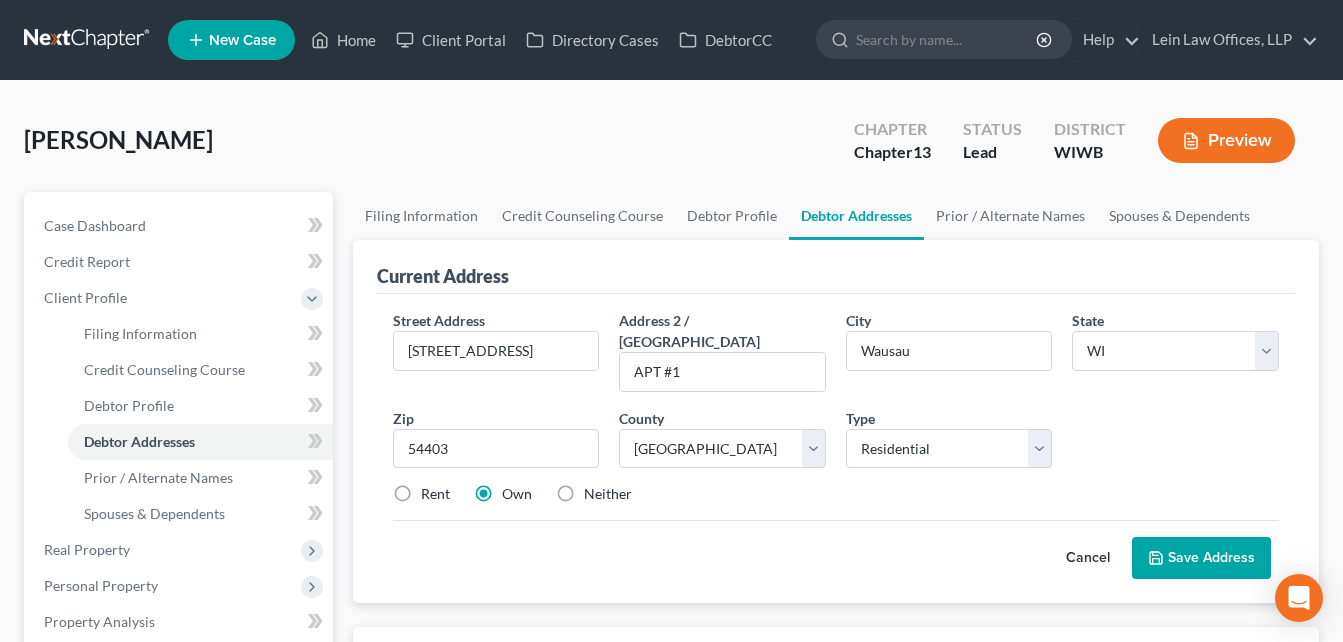 click on "Save Address" at bounding box center [1201, 558] 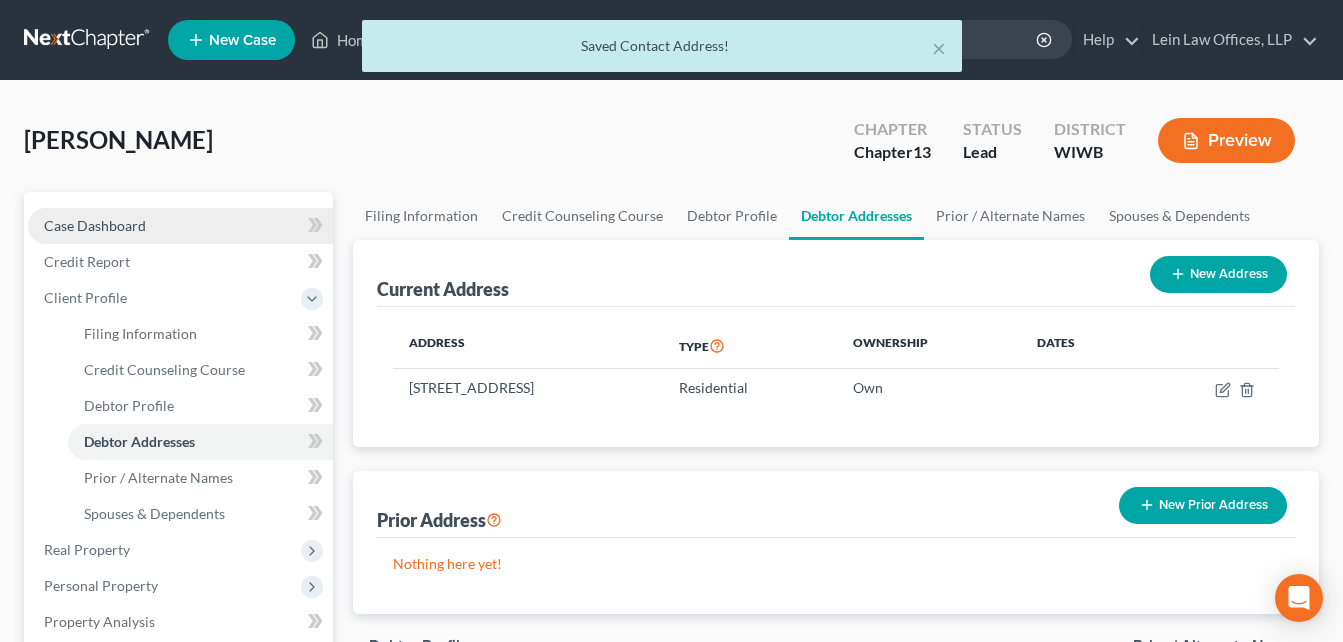 click on "Case Dashboard" at bounding box center (95, 225) 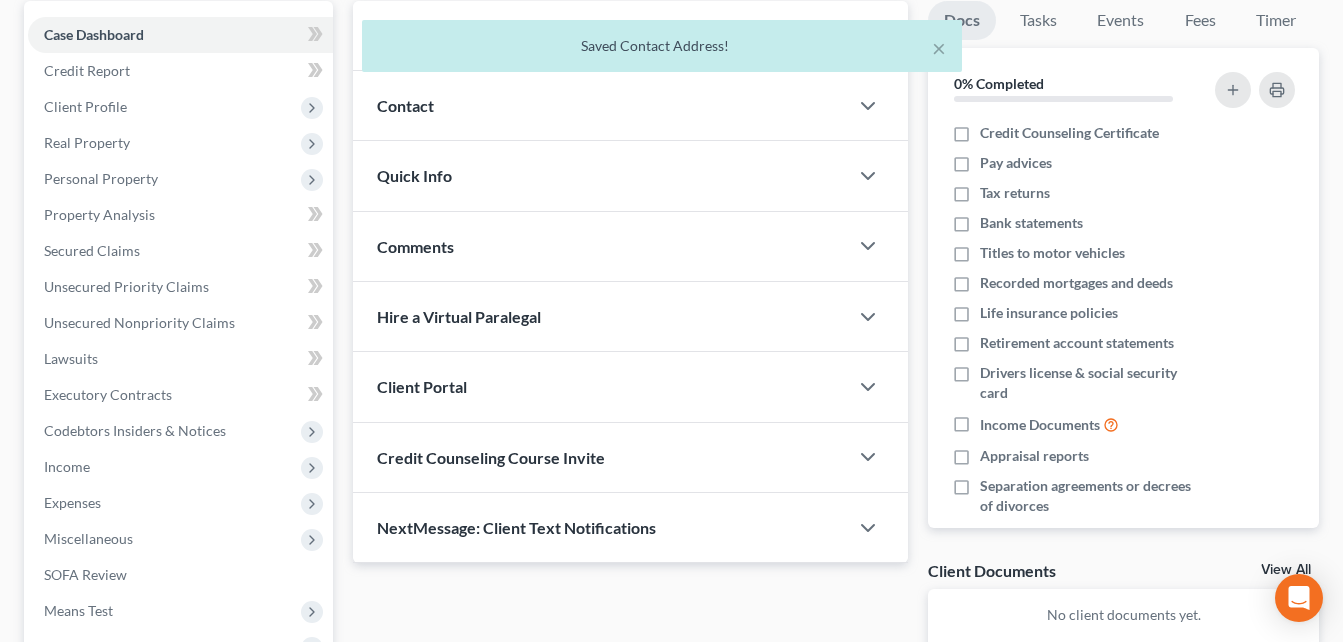 scroll, scrollTop: 200, scrollLeft: 0, axis: vertical 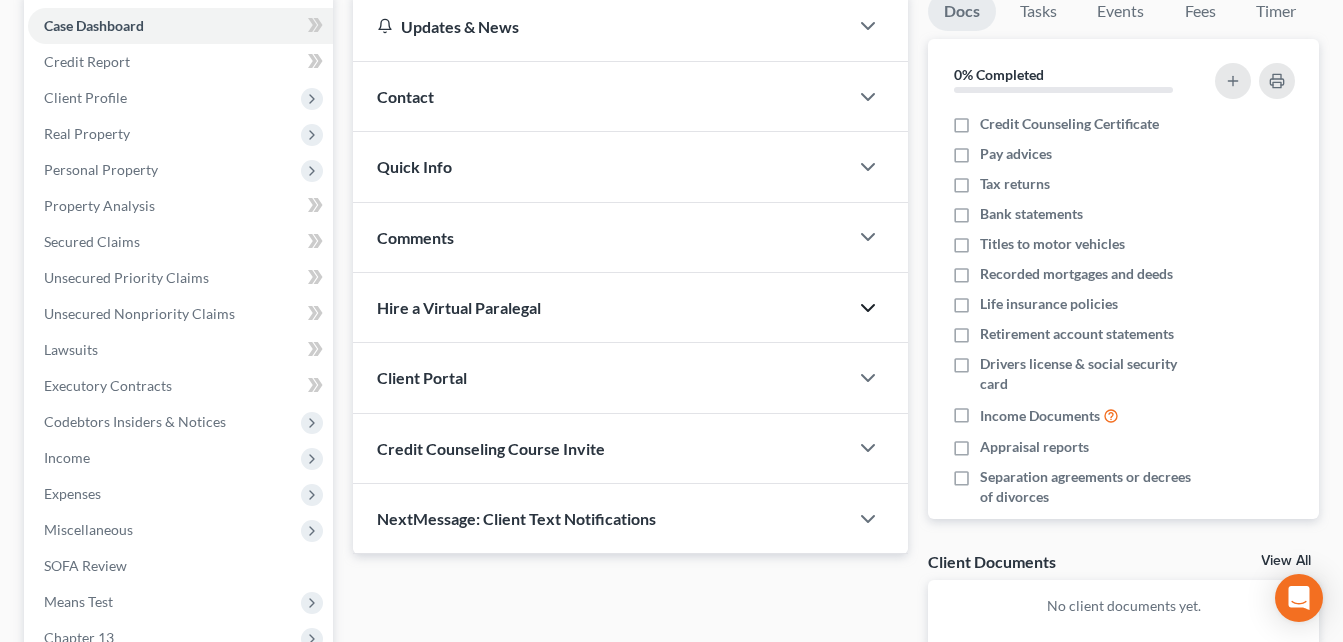 click 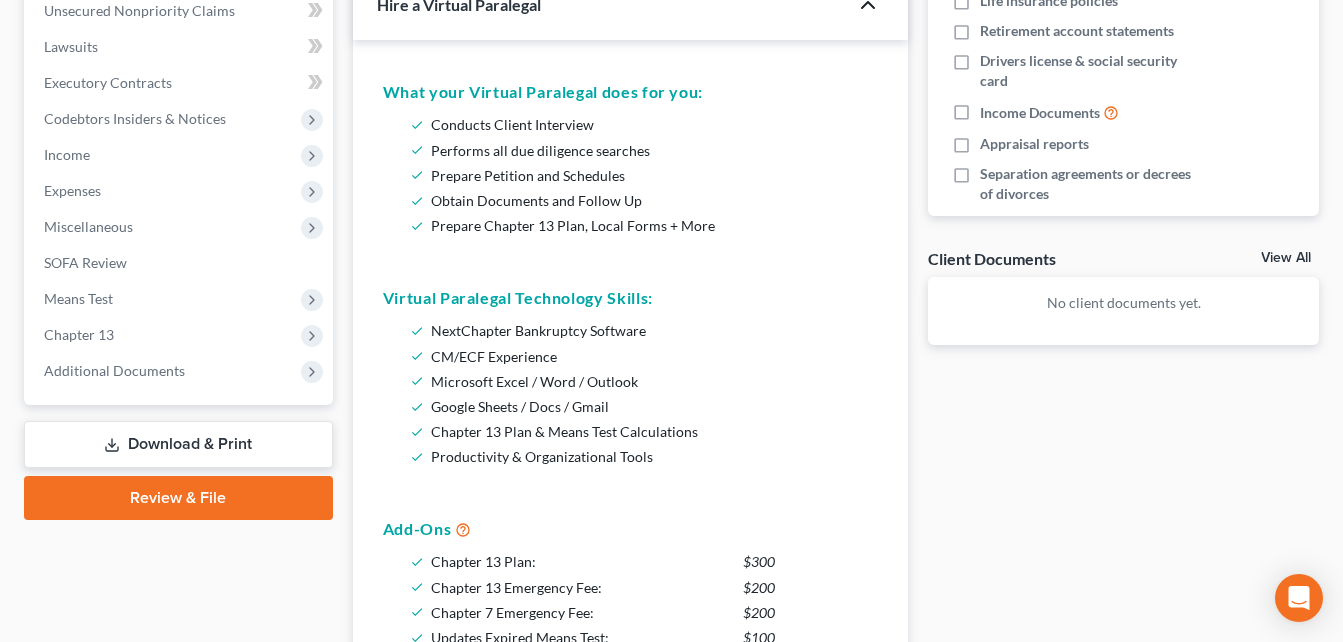 scroll, scrollTop: 500, scrollLeft: 0, axis: vertical 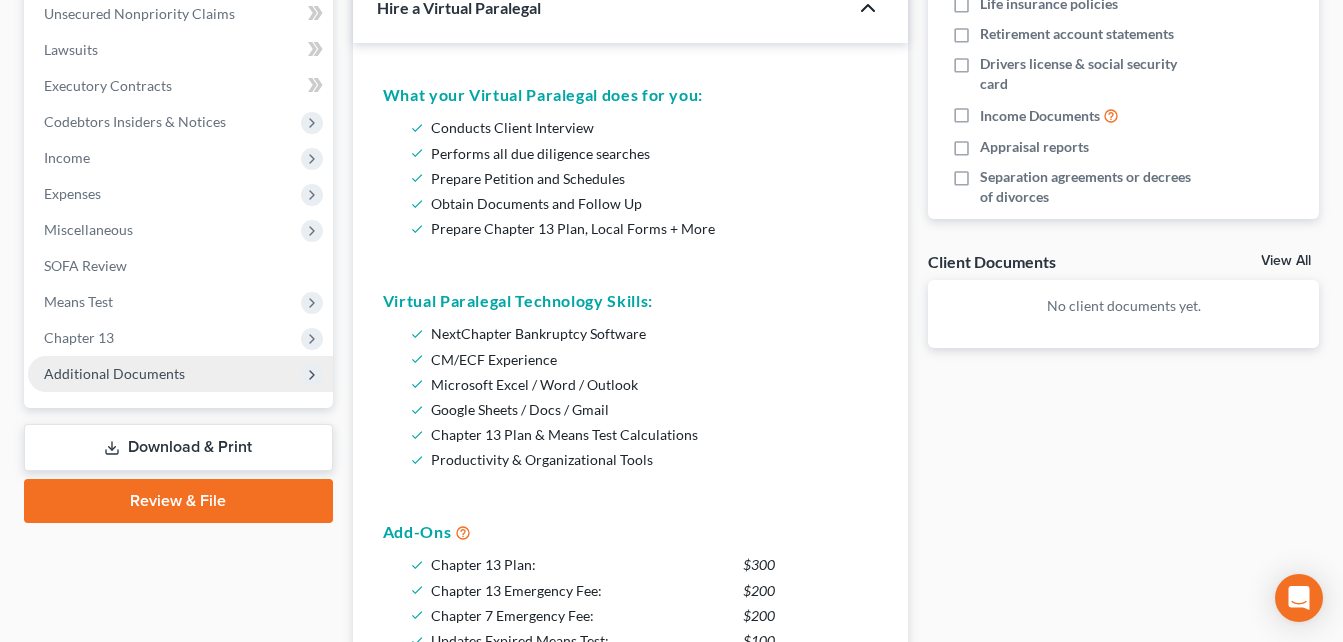 click on "Additional Documents" at bounding box center [114, 373] 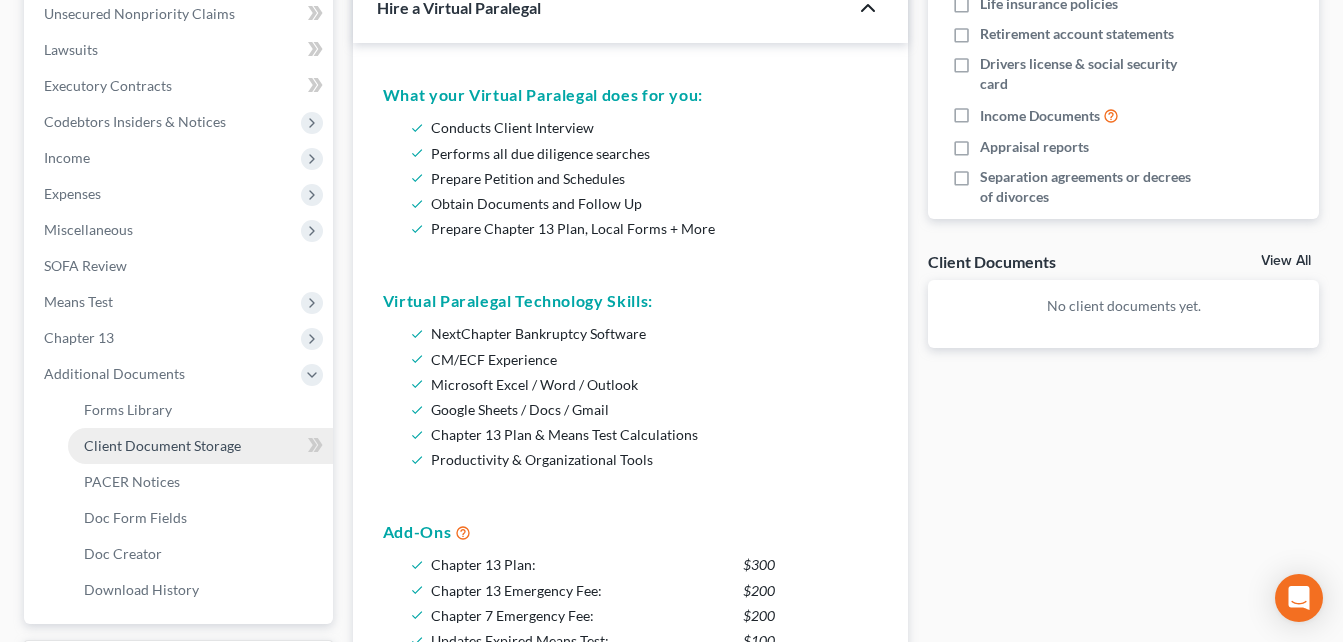 click on "Client Document Storage" at bounding box center [162, 445] 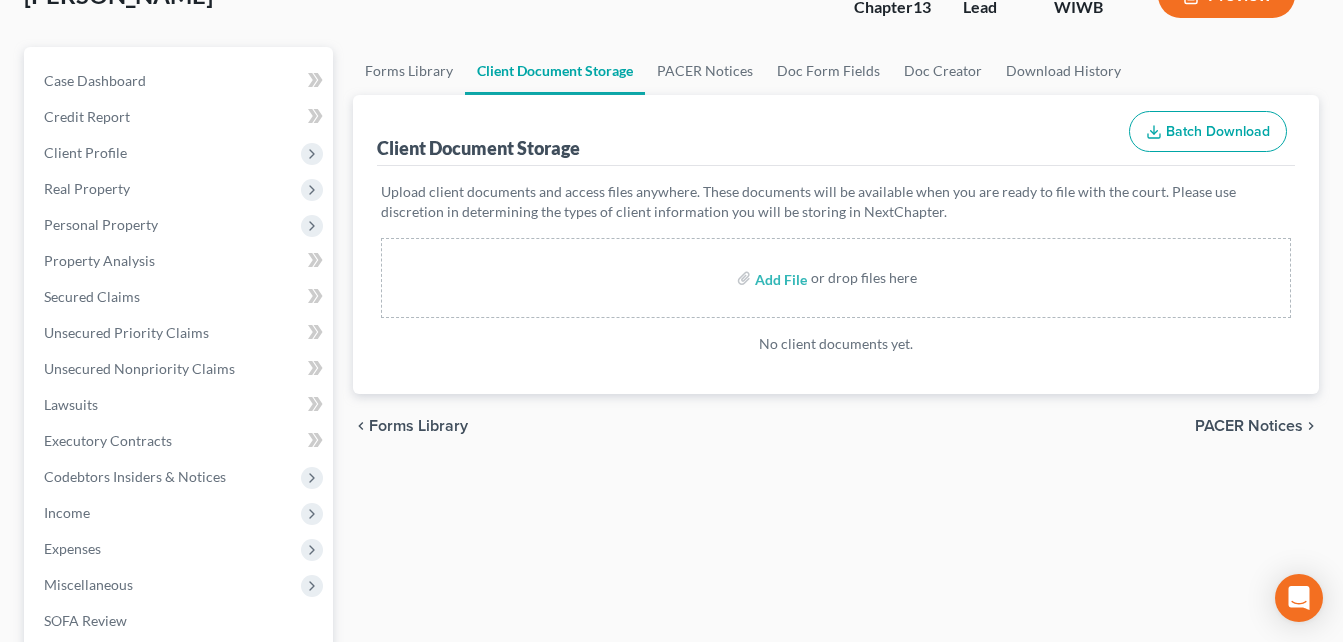 scroll, scrollTop: 0, scrollLeft: 0, axis: both 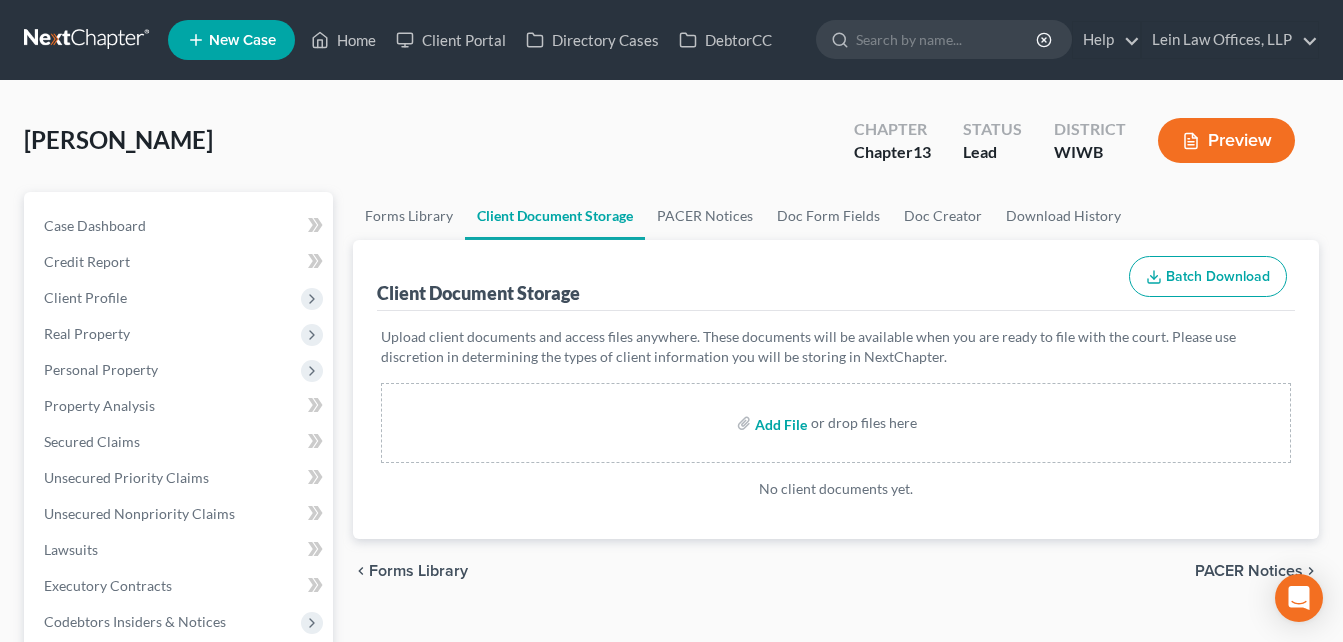 click at bounding box center (779, 423) 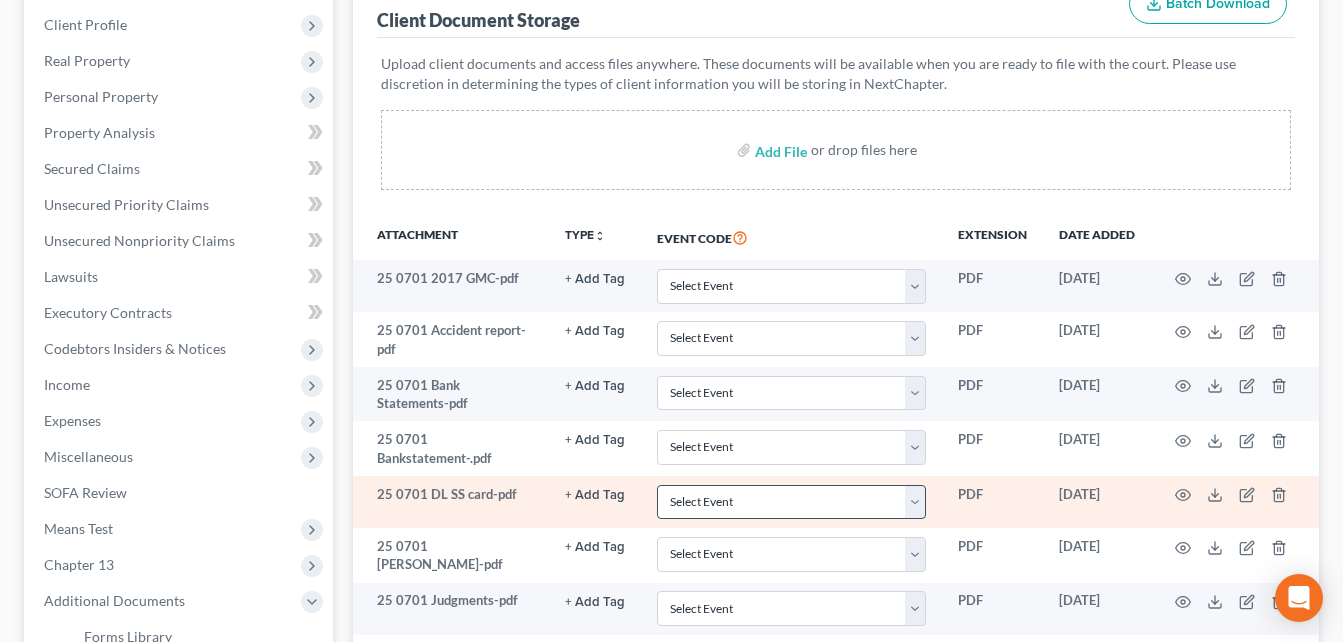 scroll, scrollTop: 0, scrollLeft: 0, axis: both 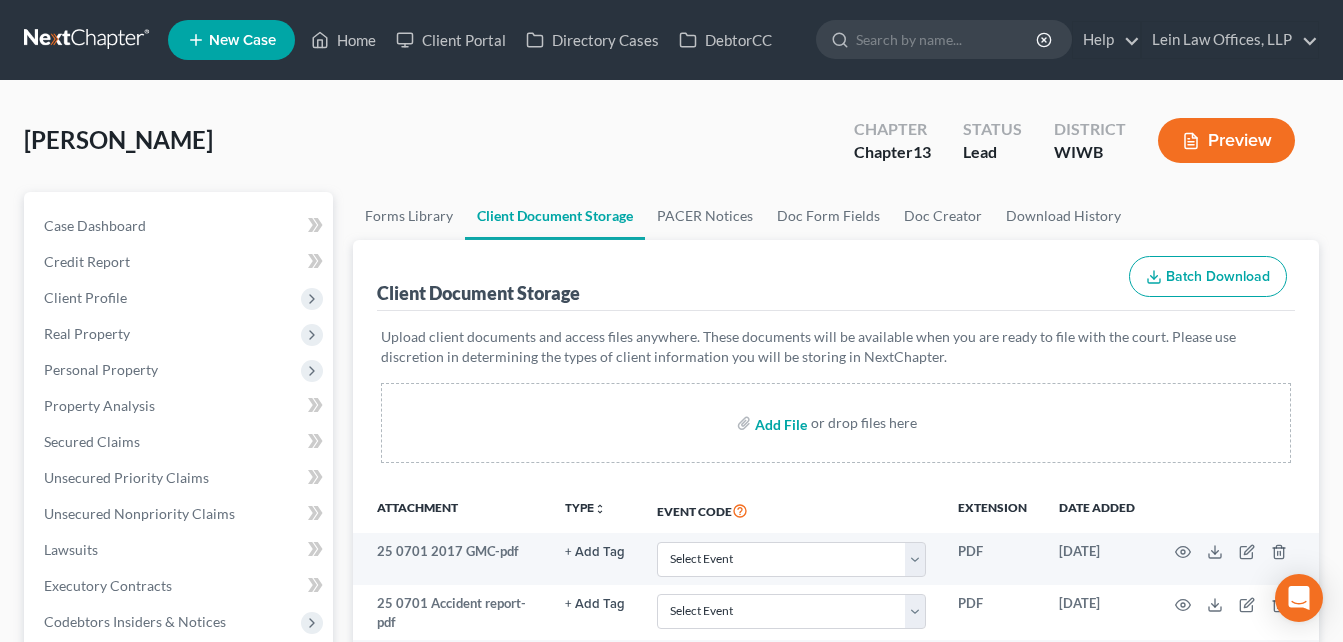 click at bounding box center (779, 423) 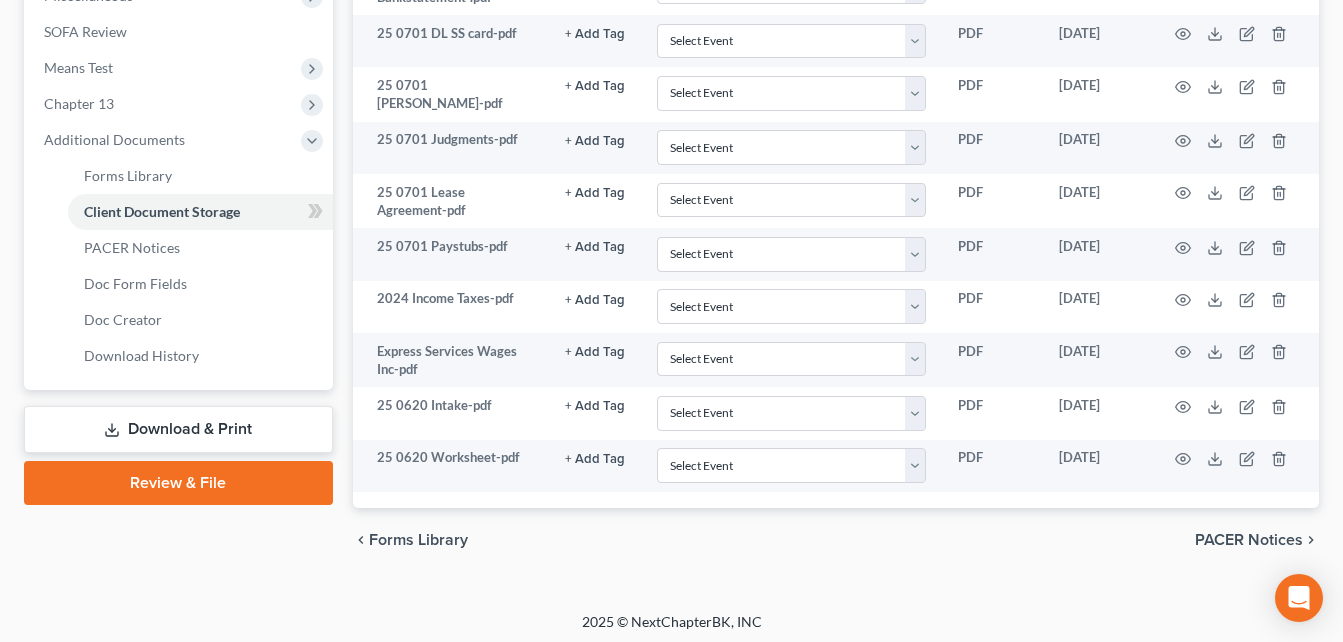 scroll, scrollTop: 738, scrollLeft: 0, axis: vertical 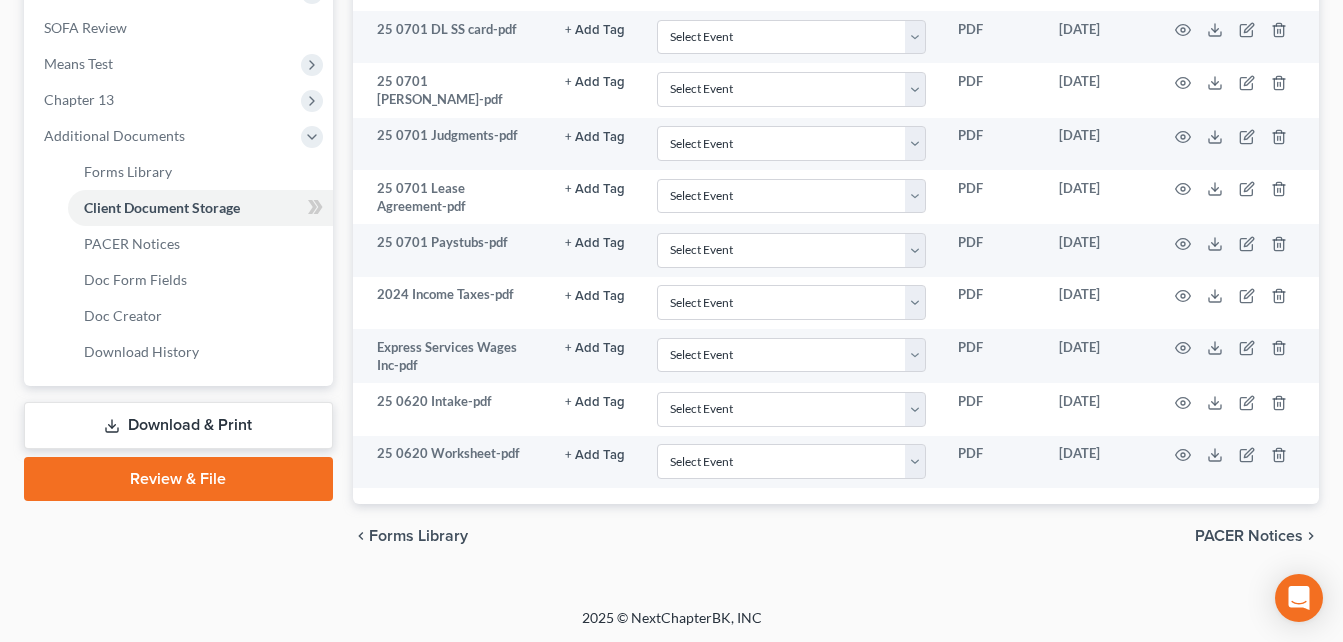 click on "Download & Print" at bounding box center [178, 425] 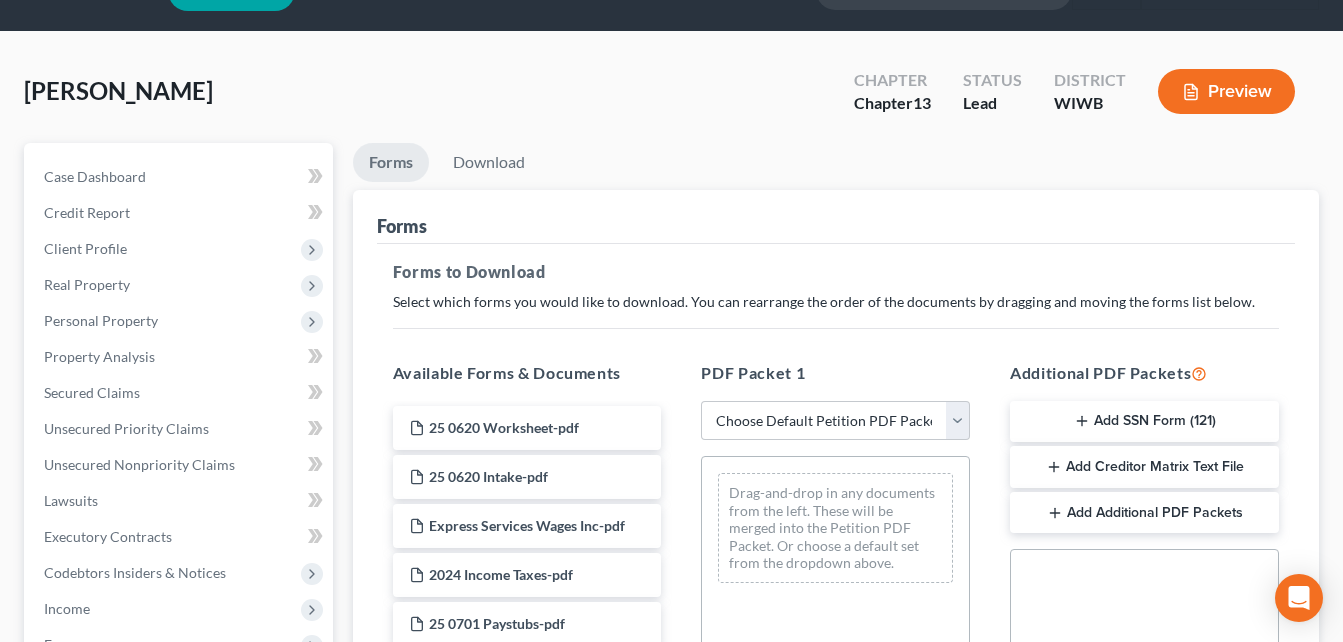 scroll, scrollTop: 0, scrollLeft: 0, axis: both 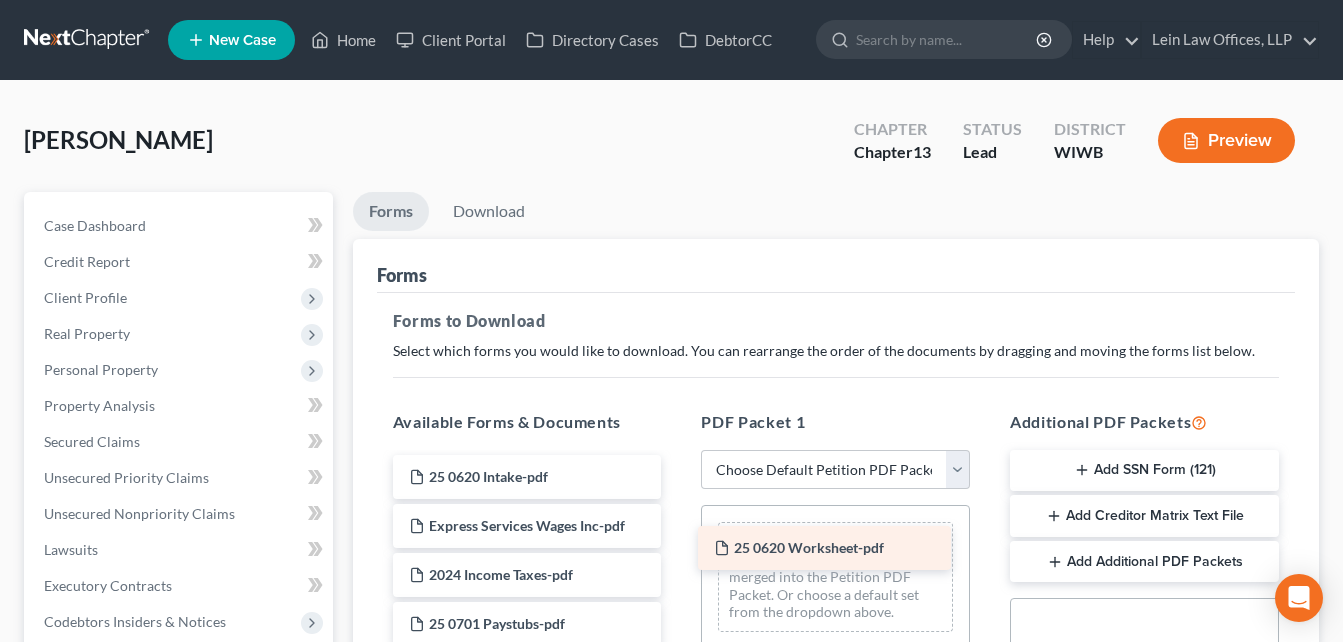 drag, startPoint x: 536, startPoint y: 470, endPoint x: 841, endPoint y: 541, distance: 313.1549 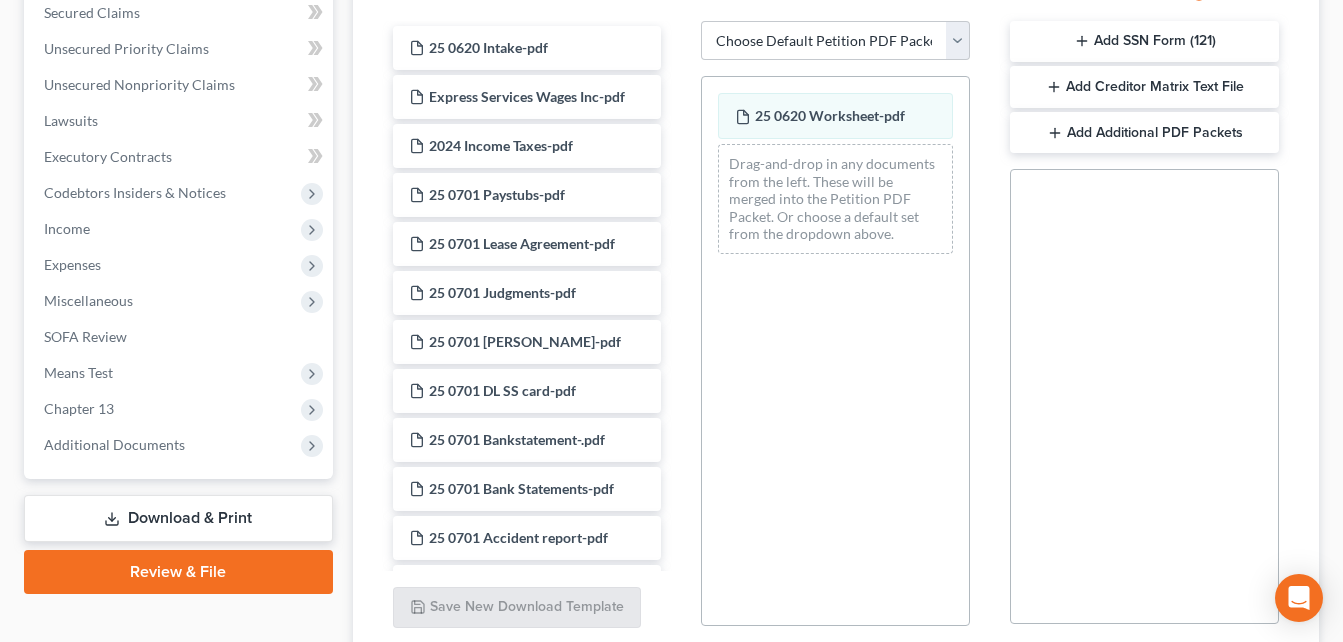 scroll, scrollTop: 431, scrollLeft: 0, axis: vertical 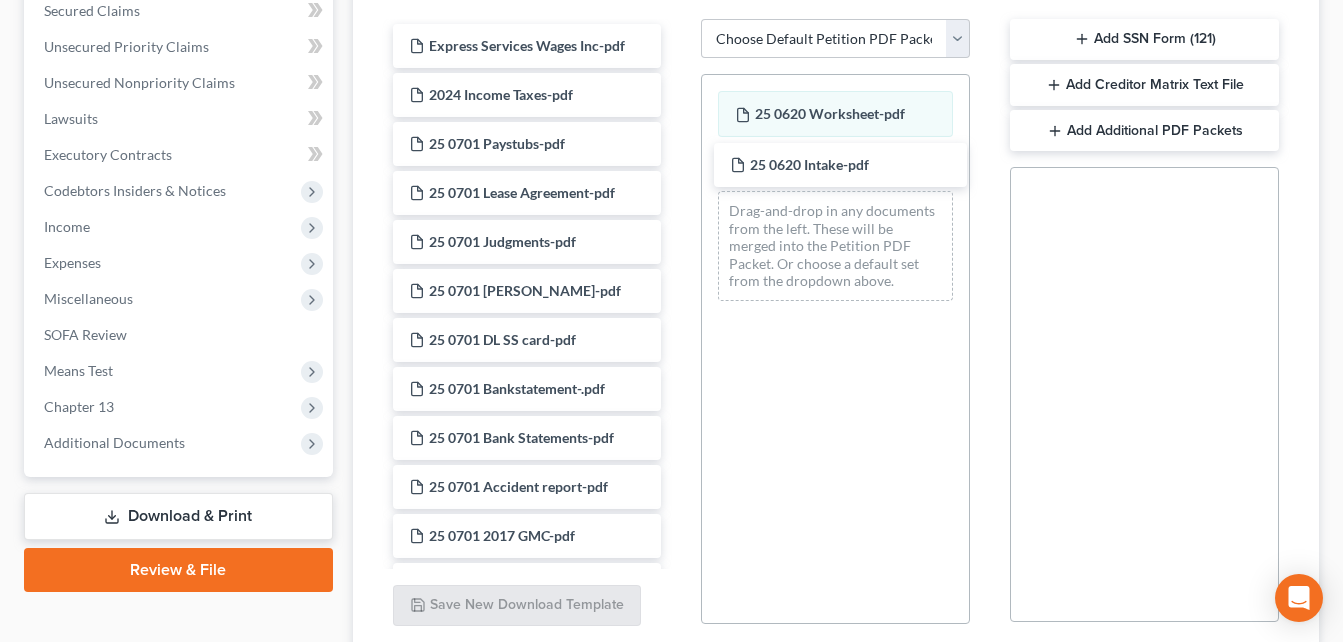 drag, startPoint x: 479, startPoint y: 43, endPoint x: 708, endPoint y: 150, distance: 252.76471 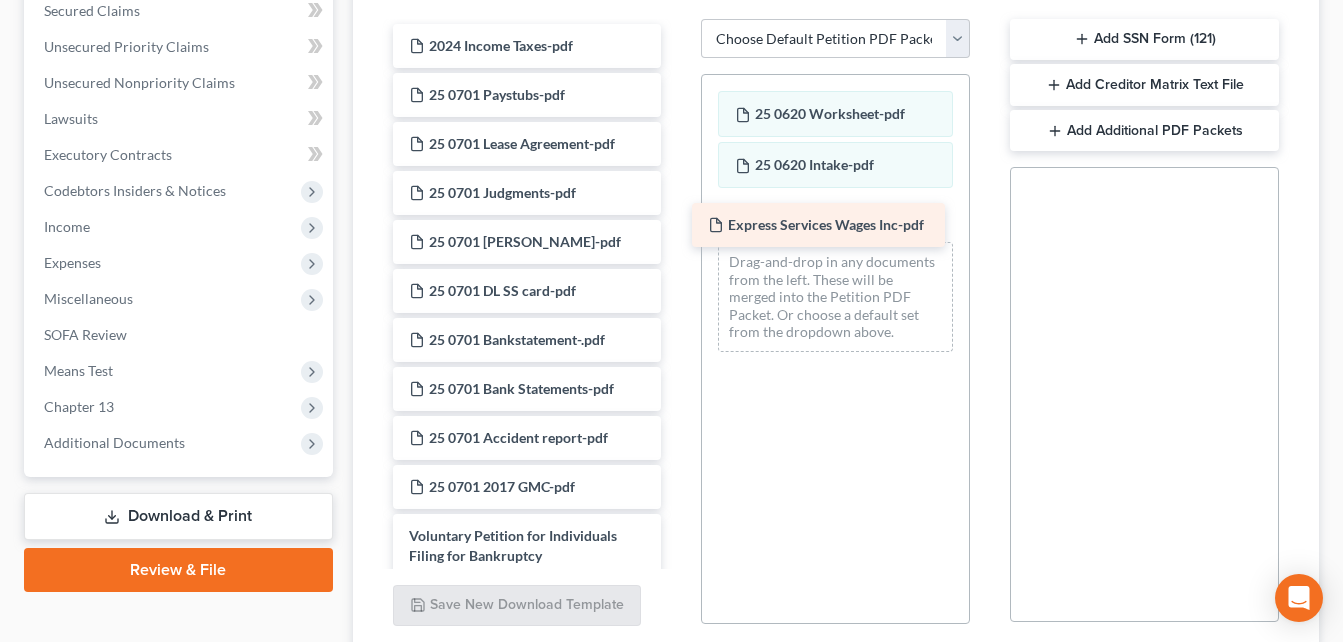 drag, startPoint x: 501, startPoint y: 44, endPoint x: 800, endPoint y: 223, distance: 348.4853 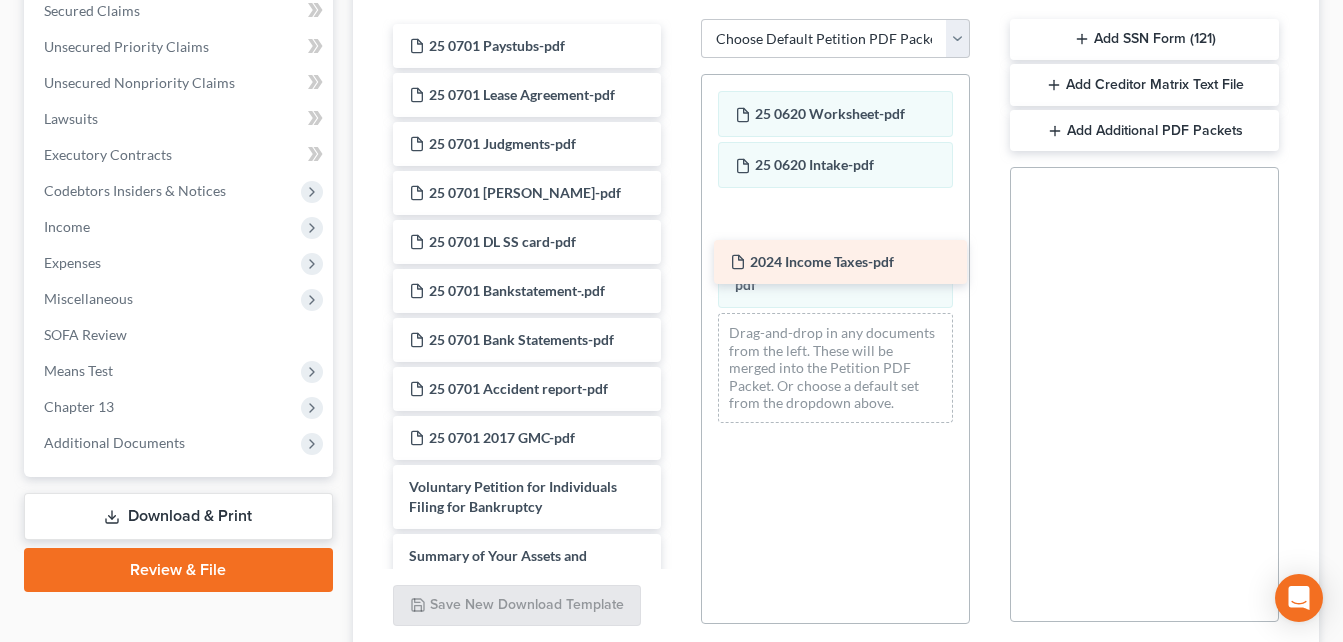 drag, startPoint x: 477, startPoint y: 42, endPoint x: 798, endPoint y: 259, distance: 387.46613 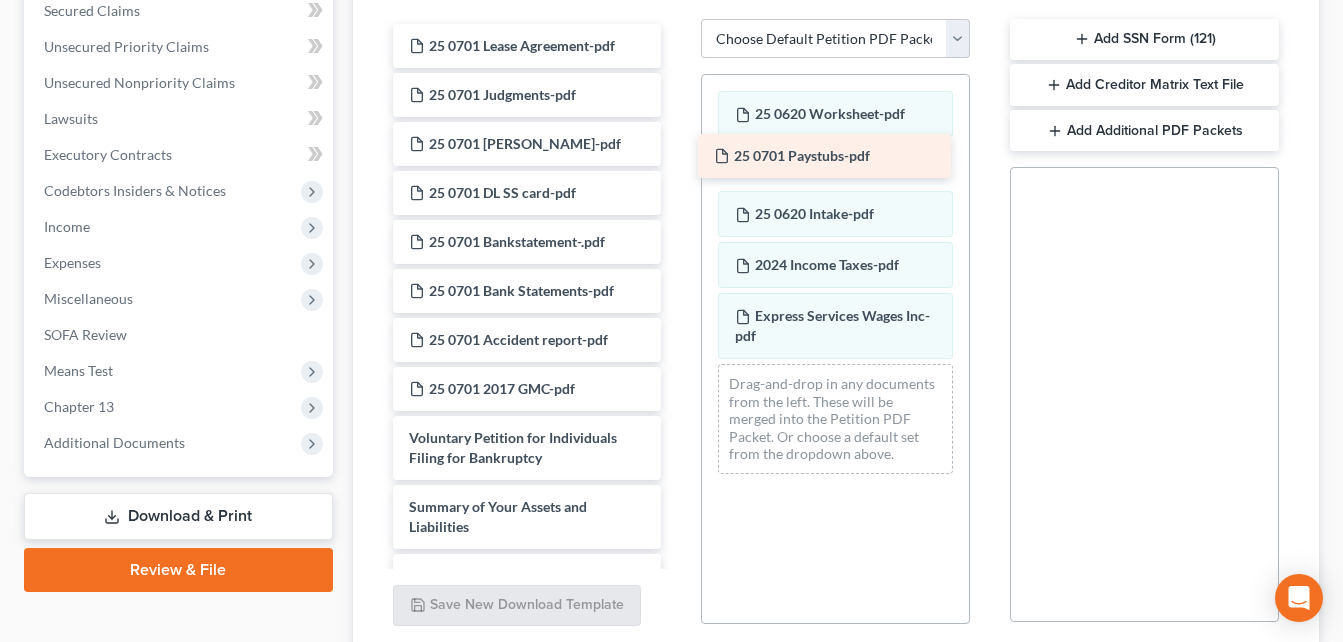 drag, startPoint x: 488, startPoint y: 42, endPoint x: 793, endPoint y: 152, distance: 324.22986 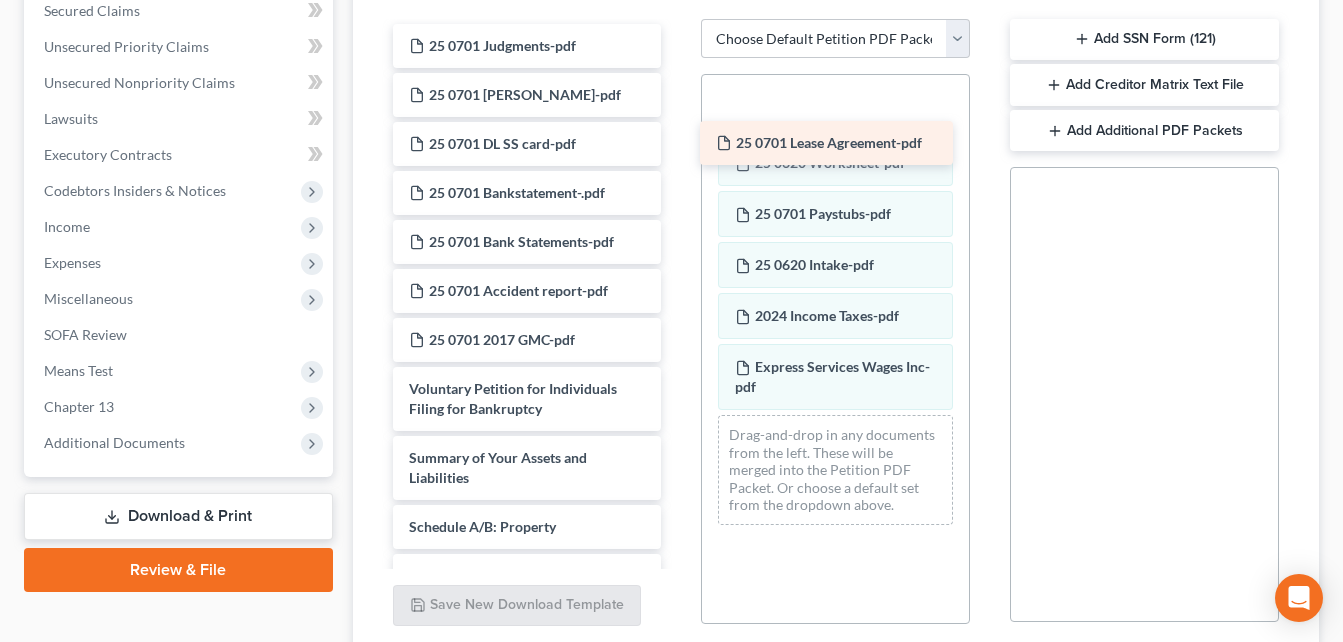 drag, startPoint x: 456, startPoint y: 45, endPoint x: 763, endPoint y: 142, distance: 321.95963 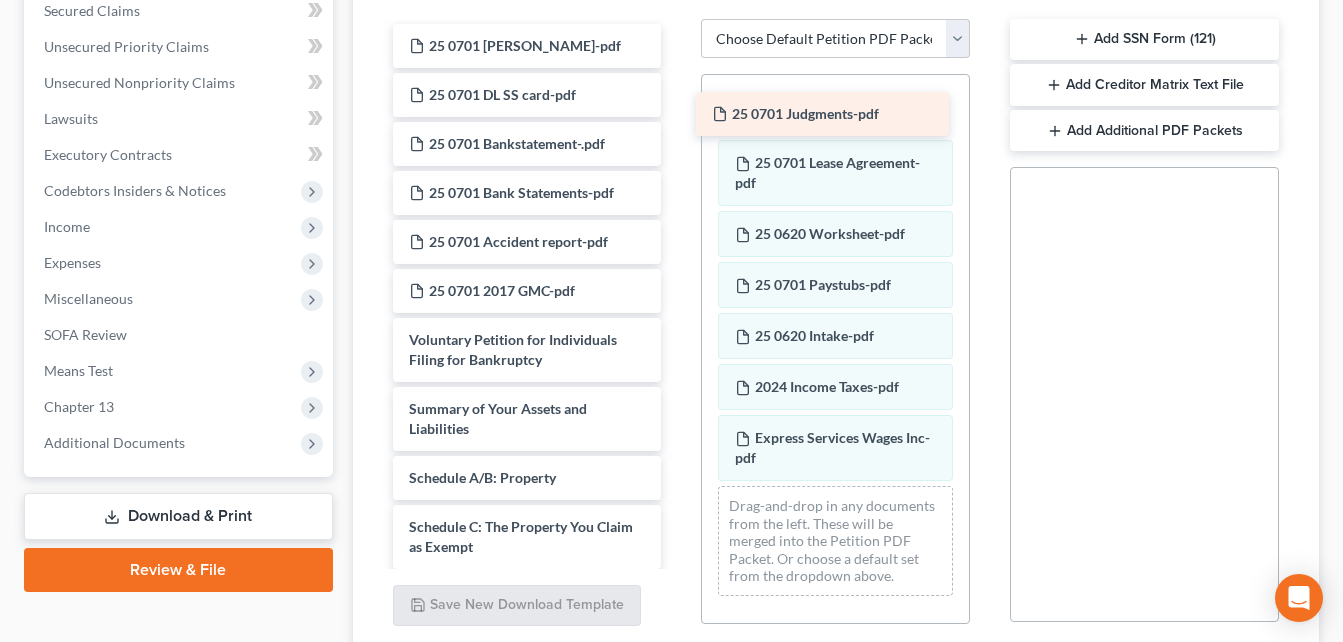 drag, startPoint x: 487, startPoint y: 40, endPoint x: 792, endPoint y: 109, distance: 312.70752 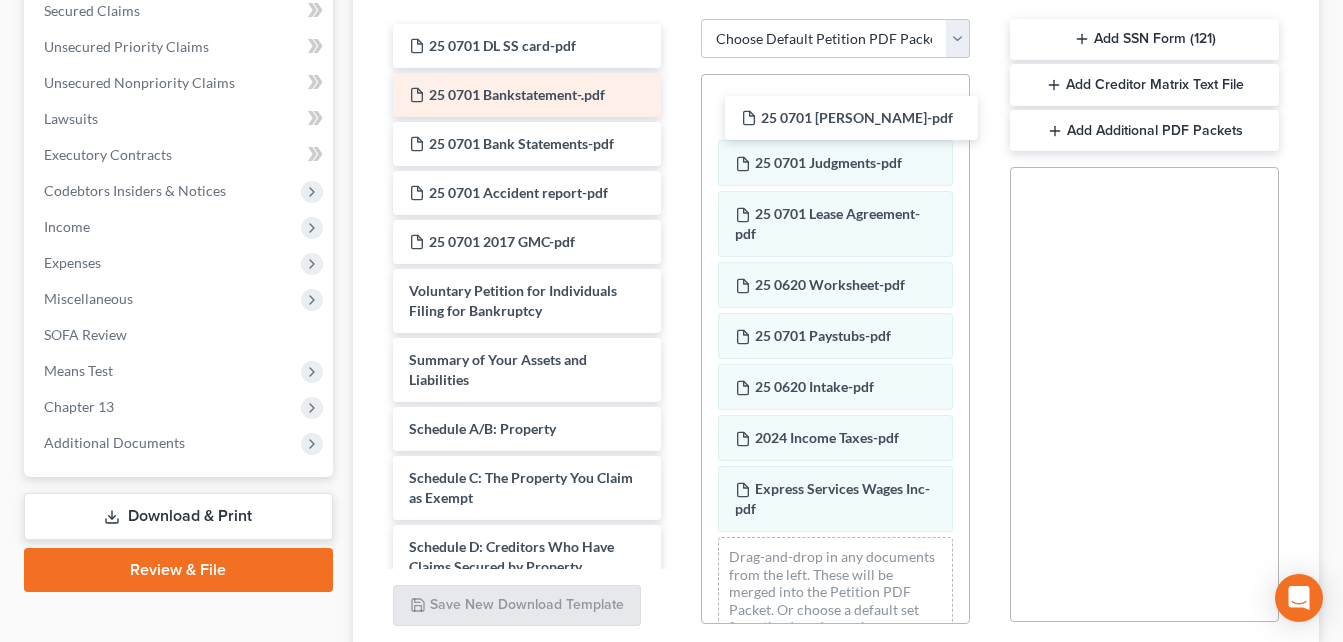 drag, startPoint x: 438, startPoint y: 41, endPoint x: 610, endPoint y: 99, distance: 181.51584 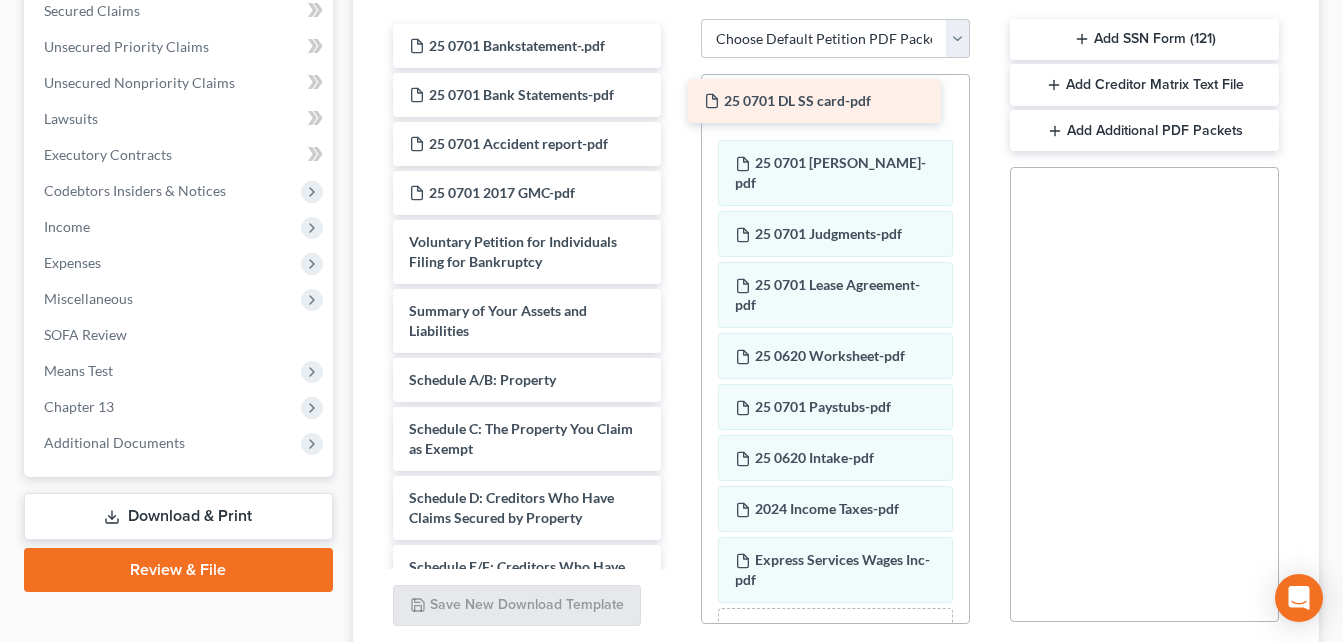 drag, startPoint x: 445, startPoint y: 39, endPoint x: 745, endPoint y: 103, distance: 306.7507 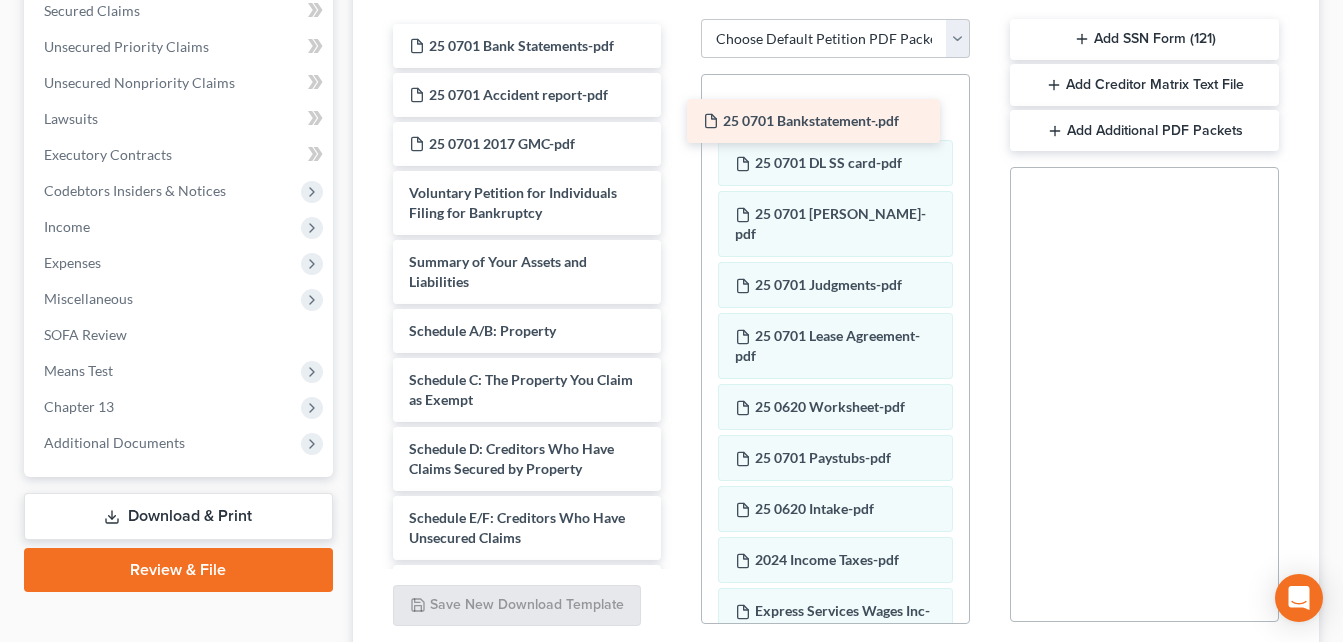 drag, startPoint x: 502, startPoint y: 40, endPoint x: 803, endPoint y: 115, distance: 310.20316 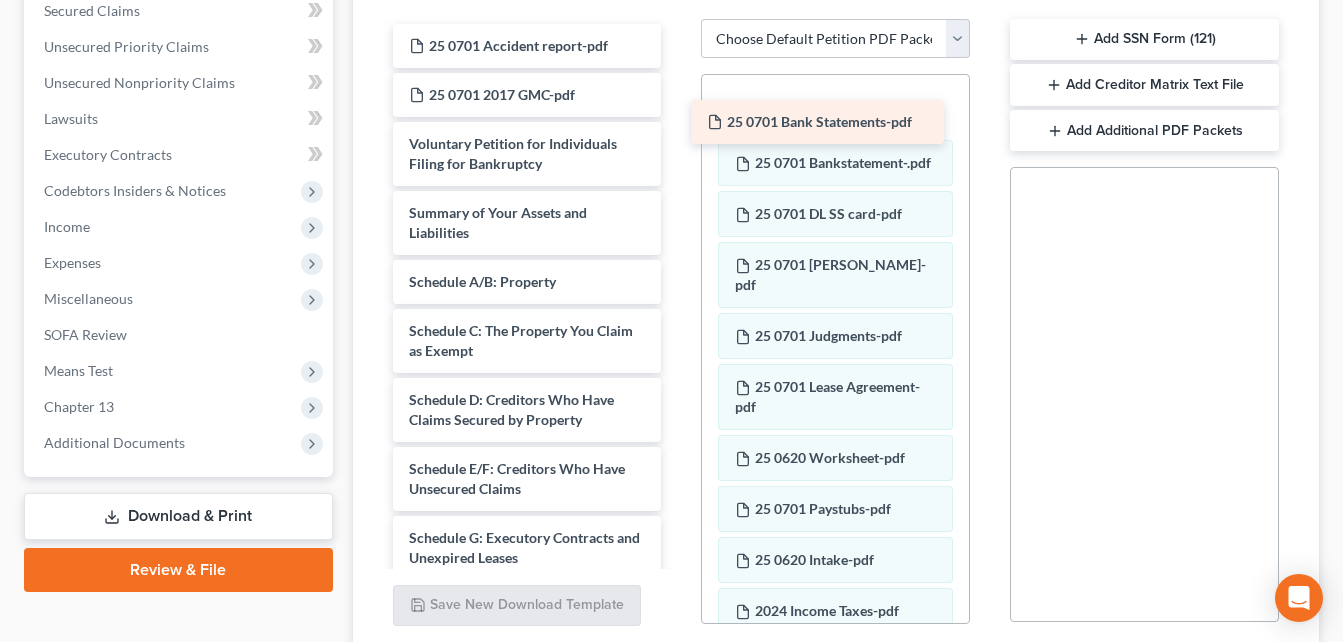 drag, startPoint x: 515, startPoint y: 43, endPoint x: 816, endPoint y: 124, distance: 311.7082 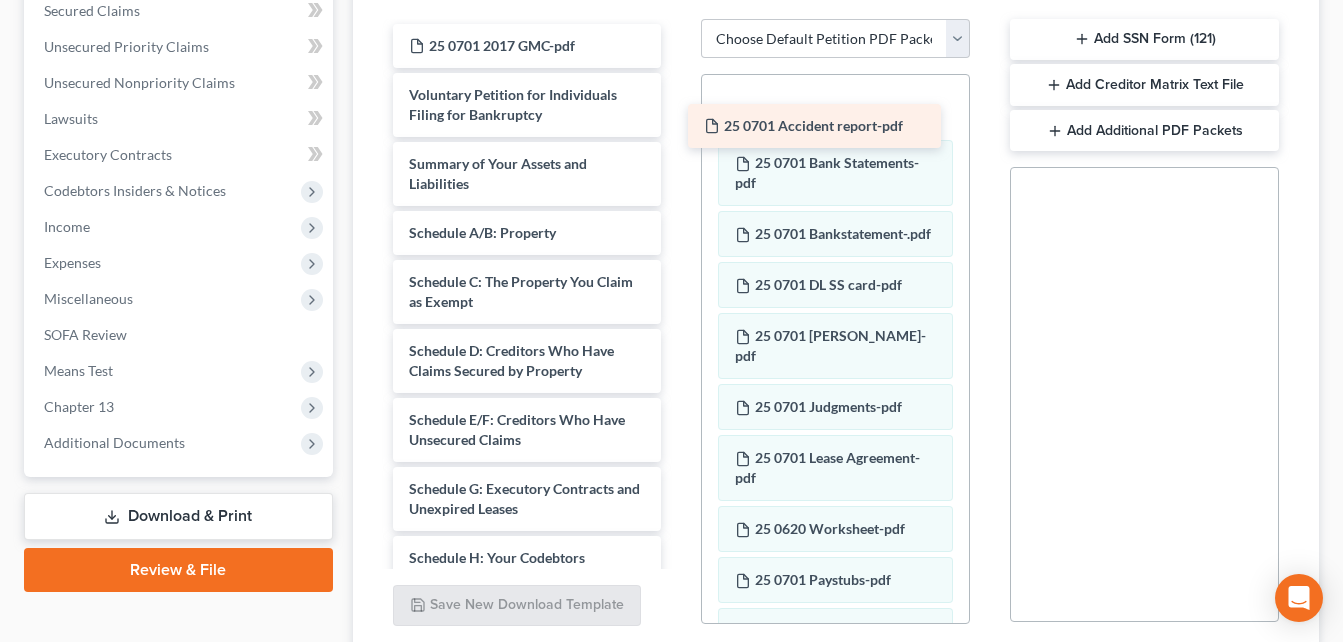 drag, startPoint x: 482, startPoint y: 43, endPoint x: 778, endPoint y: 126, distance: 307.41666 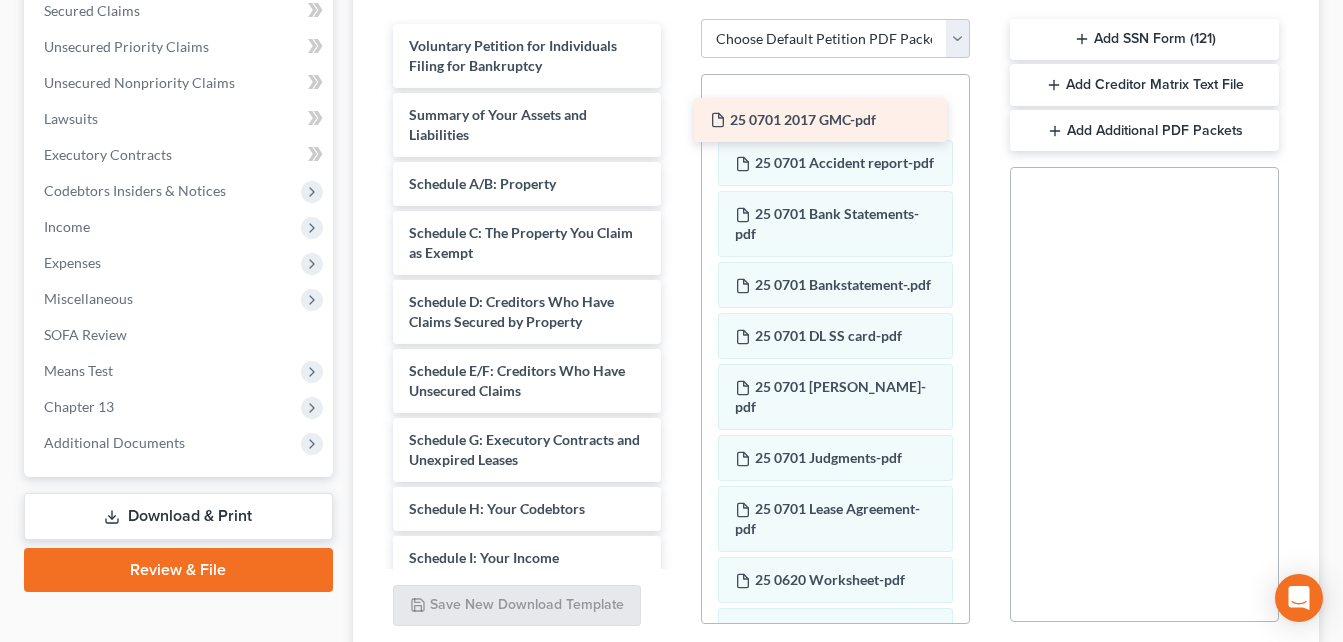 drag, startPoint x: 481, startPoint y: 43, endPoint x: 785, endPoint y: 119, distance: 313.35602 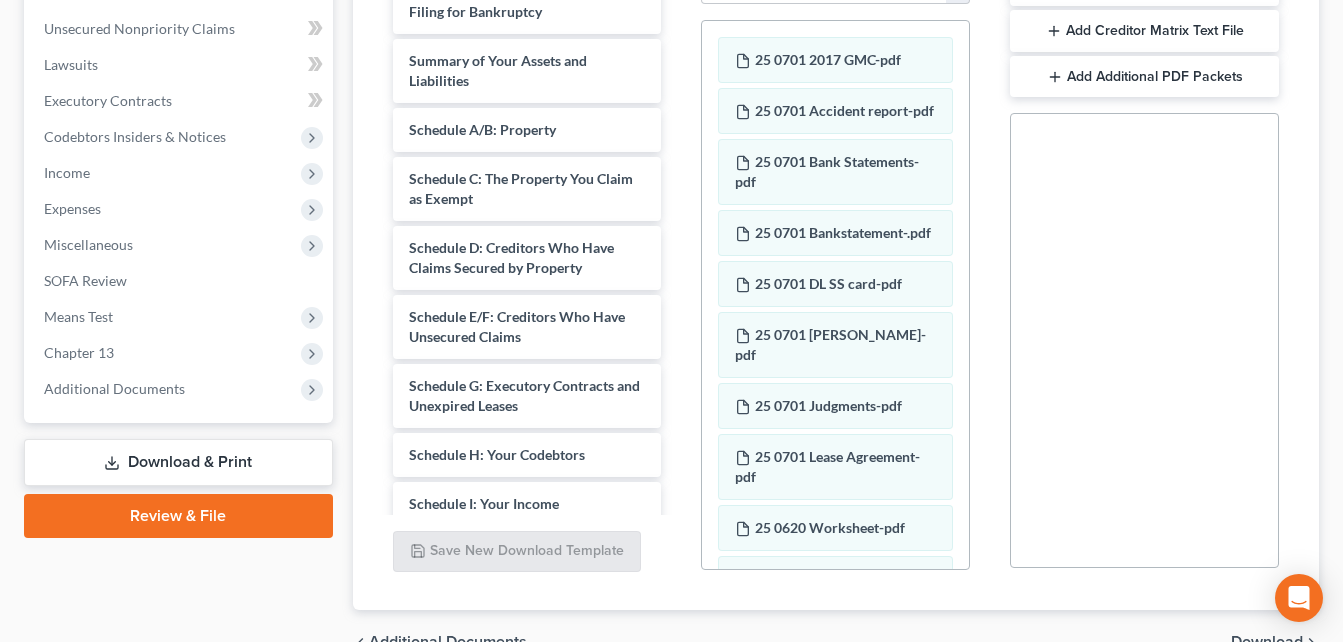 scroll, scrollTop: 593, scrollLeft: 0, axis: vertical 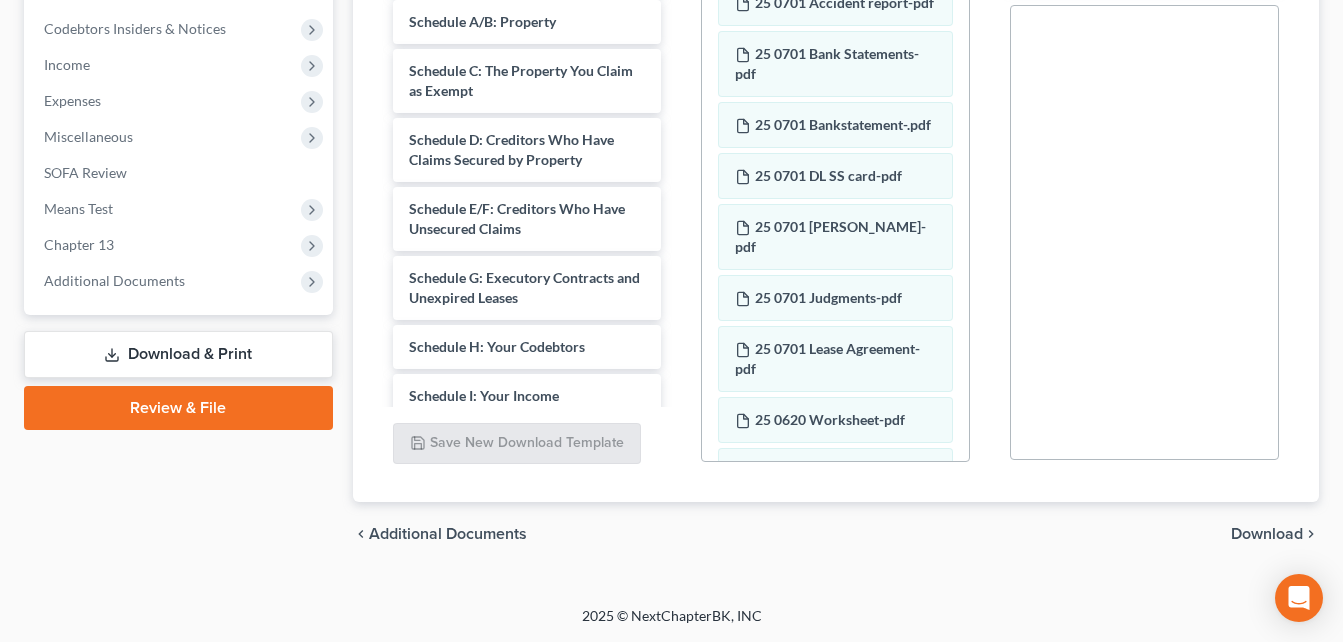 click on "Download" at bounding box center [1267, 534] 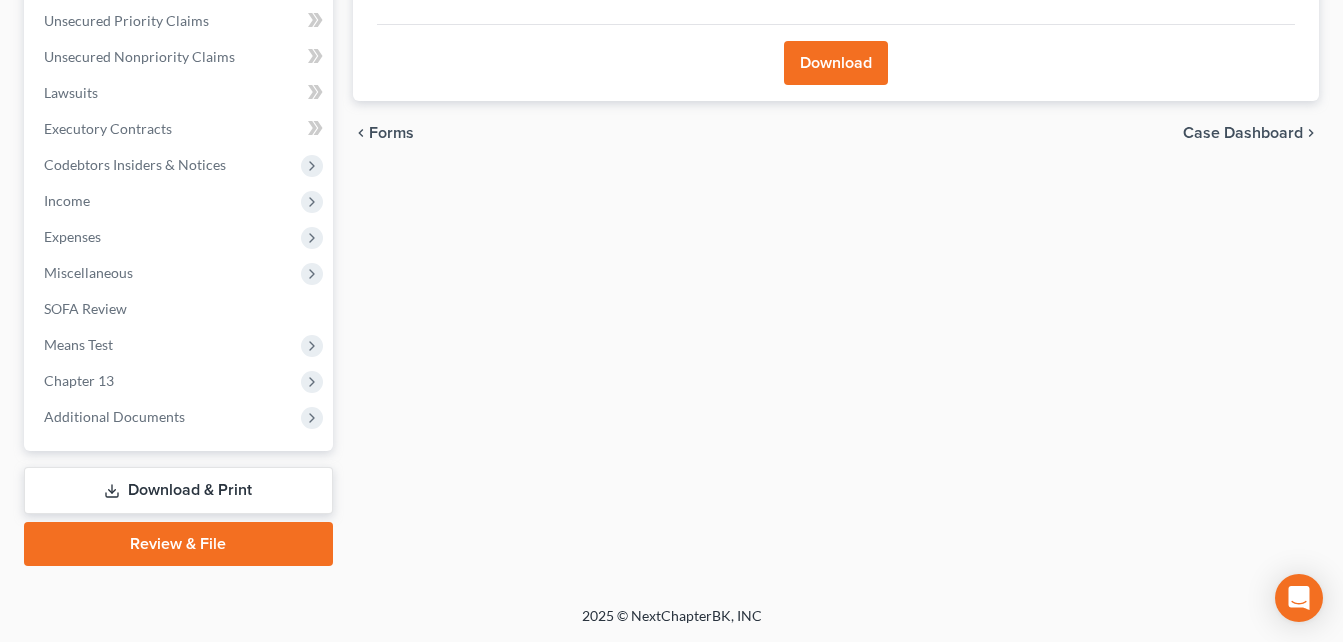 click on "Download" at bounding box center [836, 63] 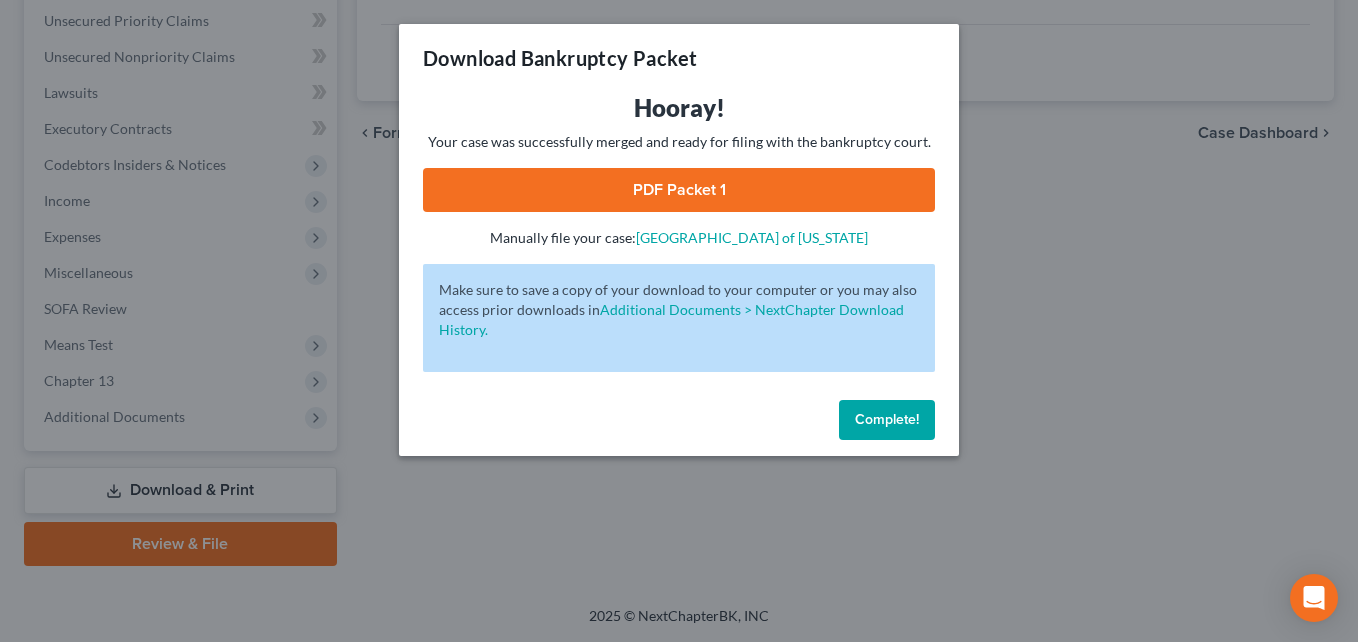 drag, startPoint x: 867, startPoint y: 429, endPoint x: 854, endPoint y: 424, distance: 13.928389 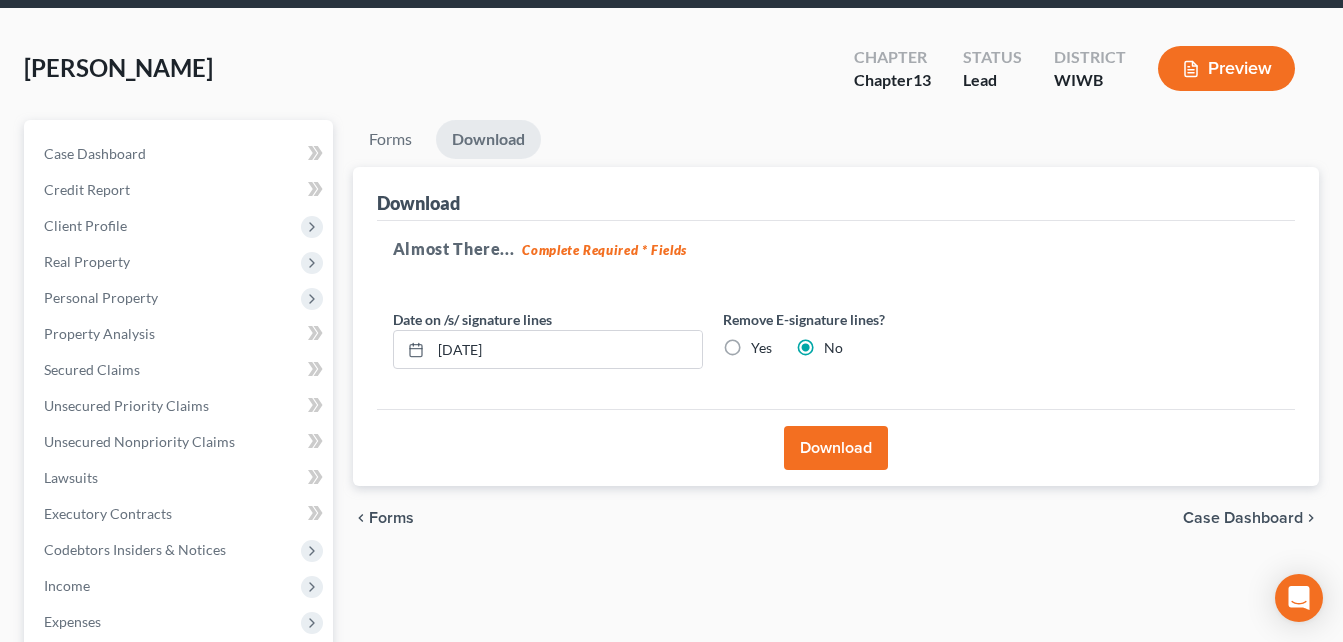 scroll, scrollTop: 0, scrollLeft: 0, axis: both 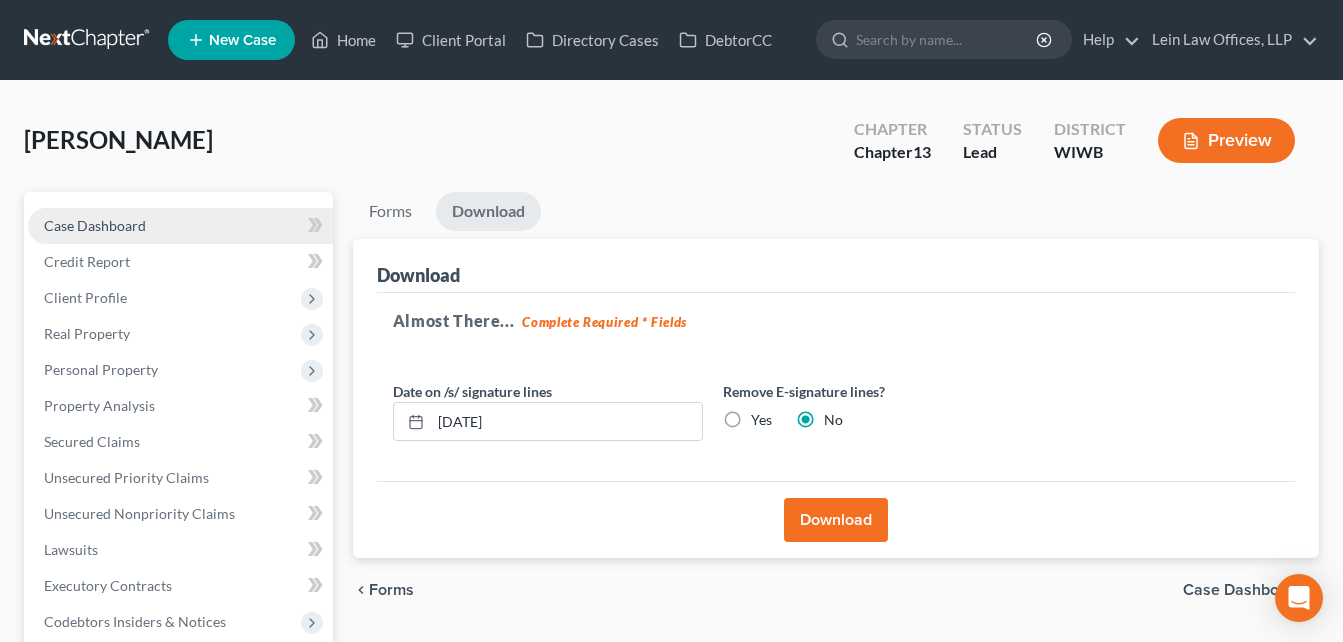 click on "Case Dashboard" at bounding box center (95, 225) 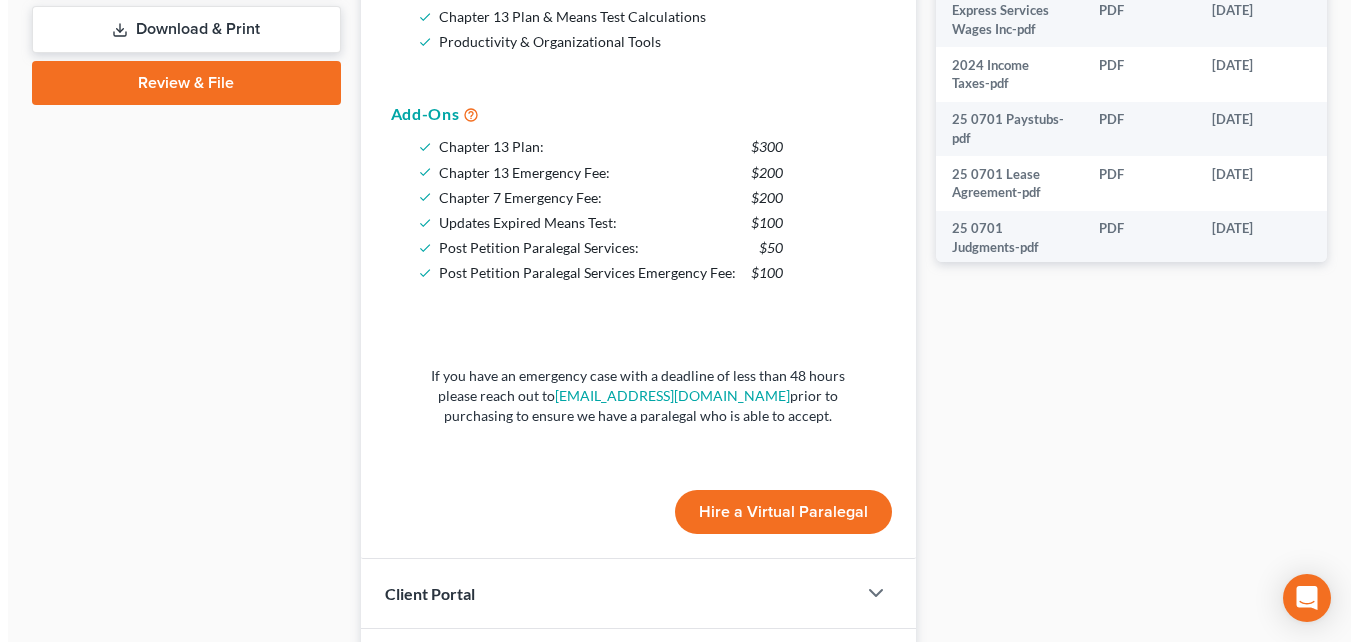 scroll, scrollTop: 1100, scrollLeft: 0, axis: vertical 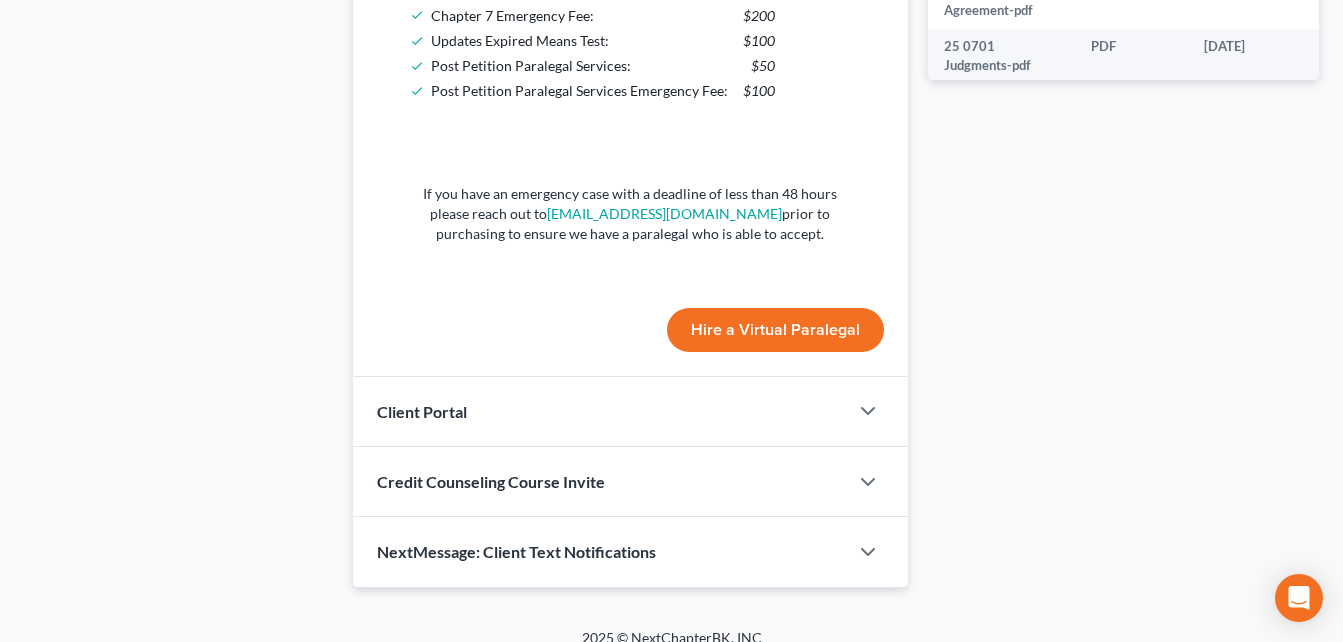click on "Hire a Virtual Paralegal" at bounding box center [775, 330] 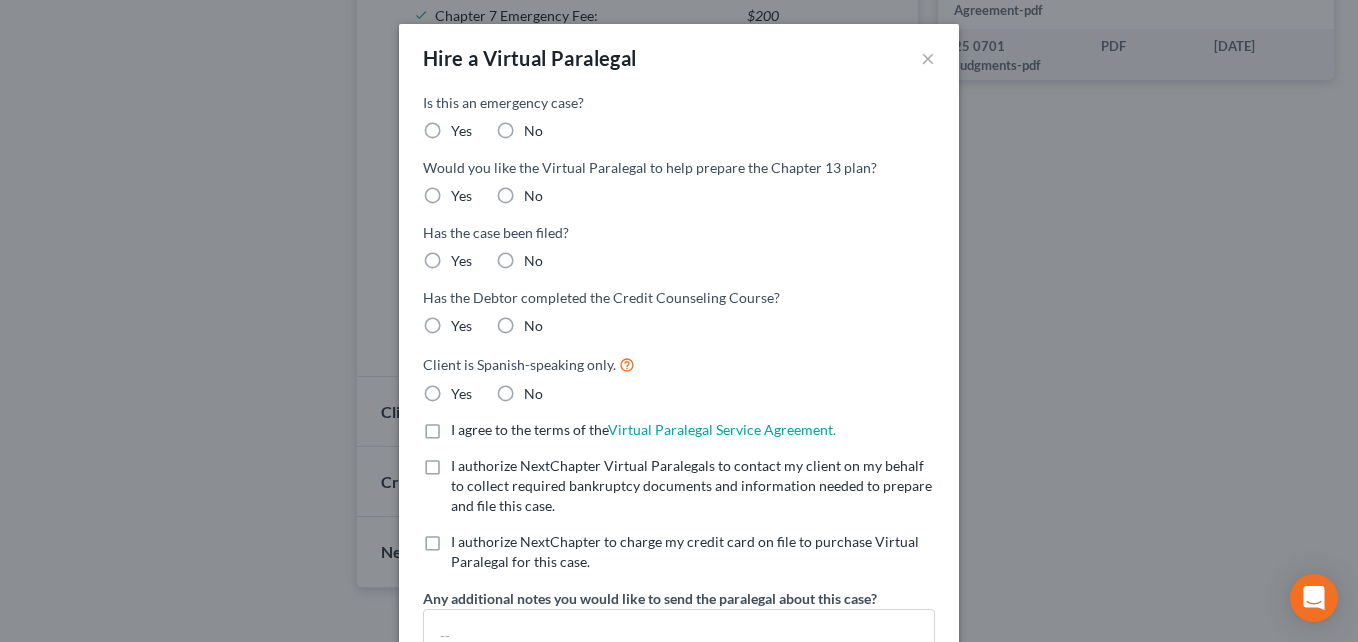 drag, startPoint x: 498, startPoint y: 130, endPoint x: 497, endPoint y: 175, distance: 45.01111 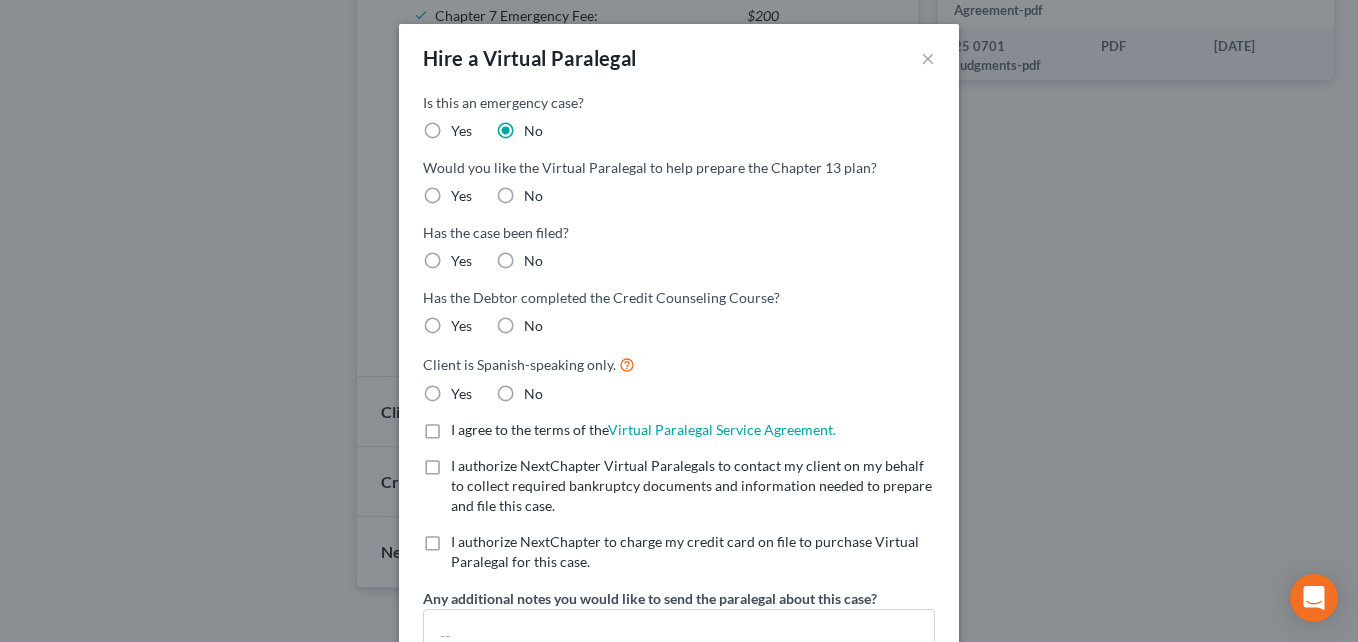click on "No" at bounding box center (533, 196) 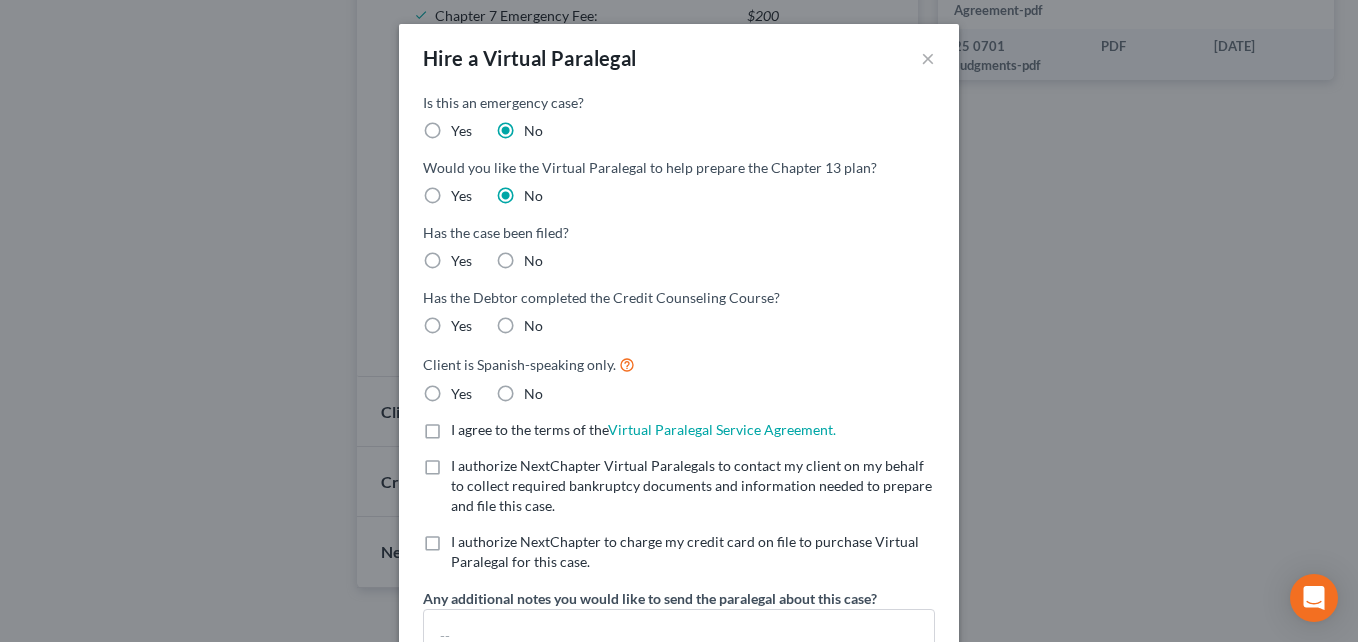 click on "No" at bounding box center (533, 261) 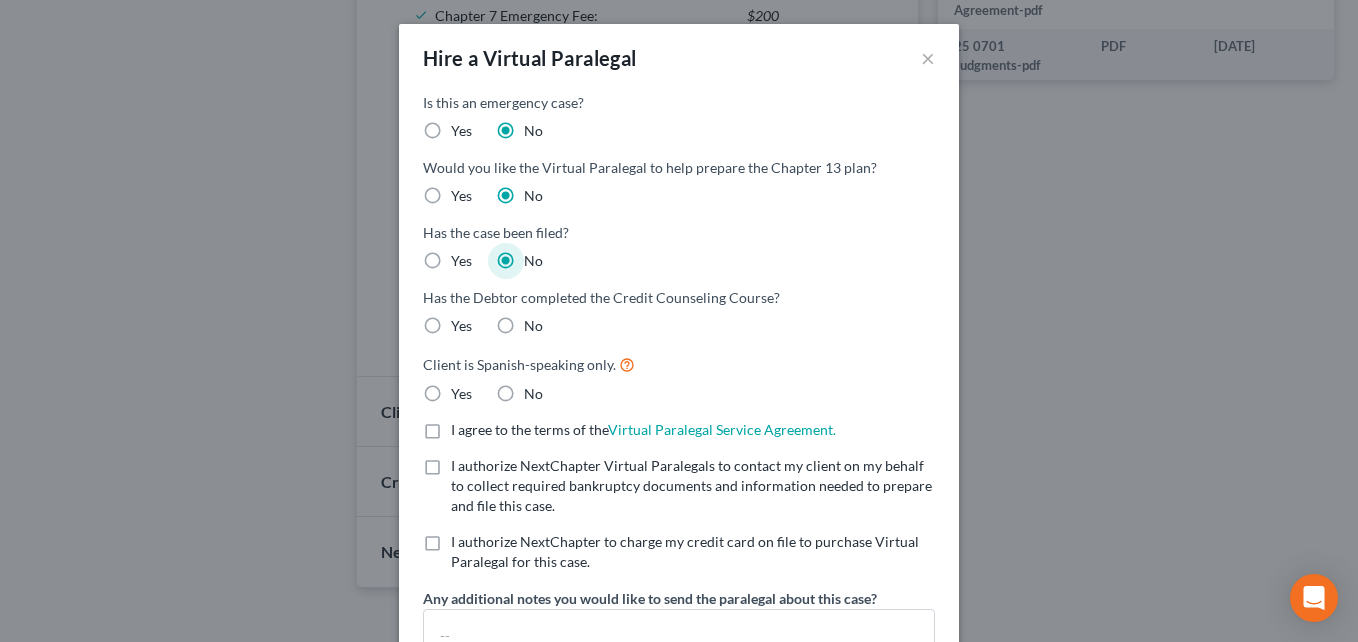click on "No" at bounding box center (533, 326) 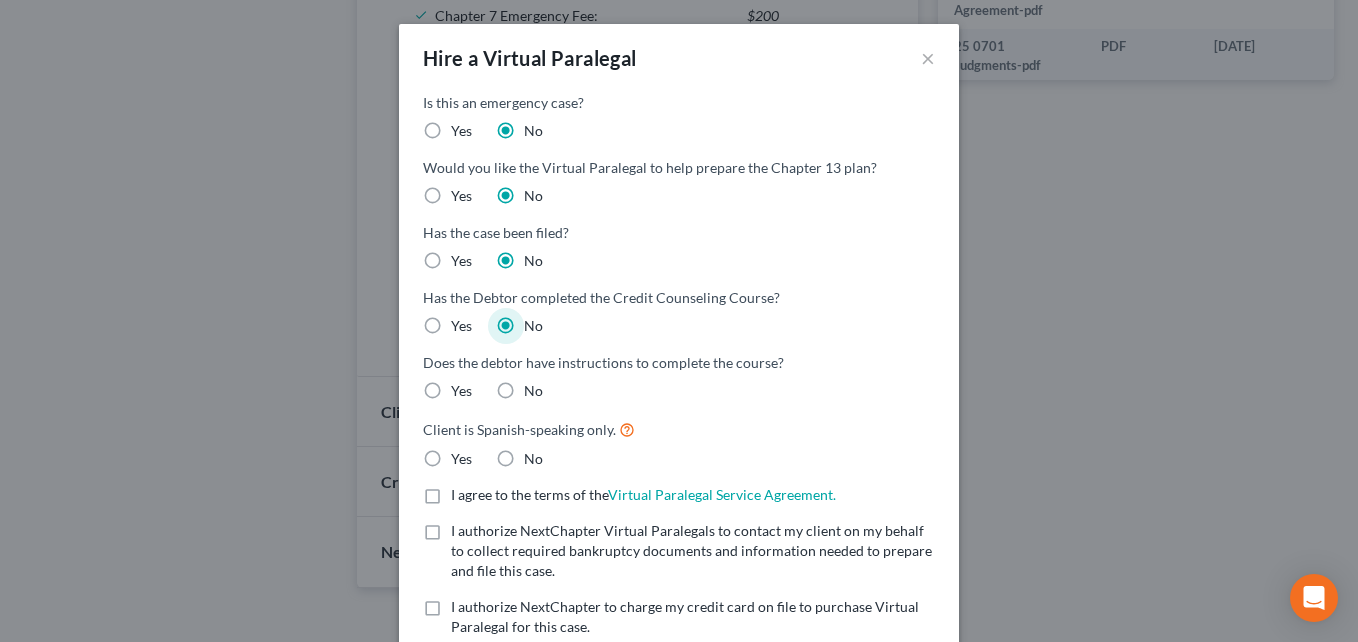 click on "Yes" at bounding box center [461, 391] 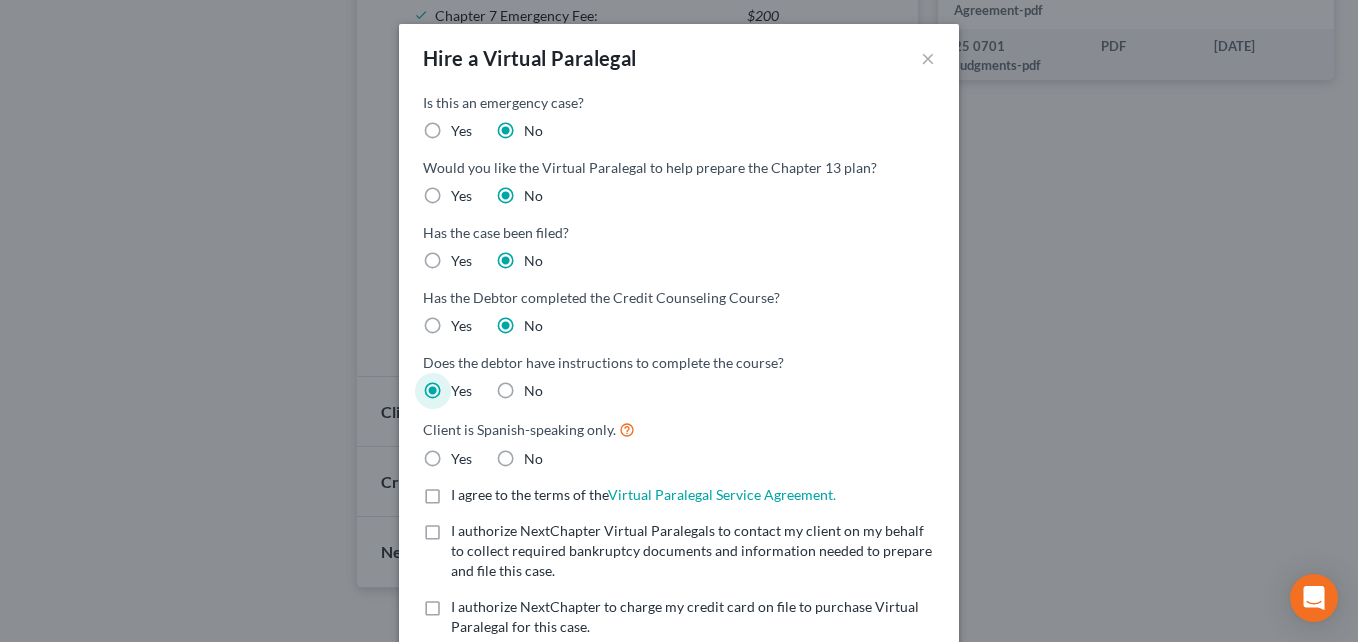 drag, startPoint x: 503, startPoint y: 462, endPoint x: 478, endPoint y: 489, distance: 36.796738 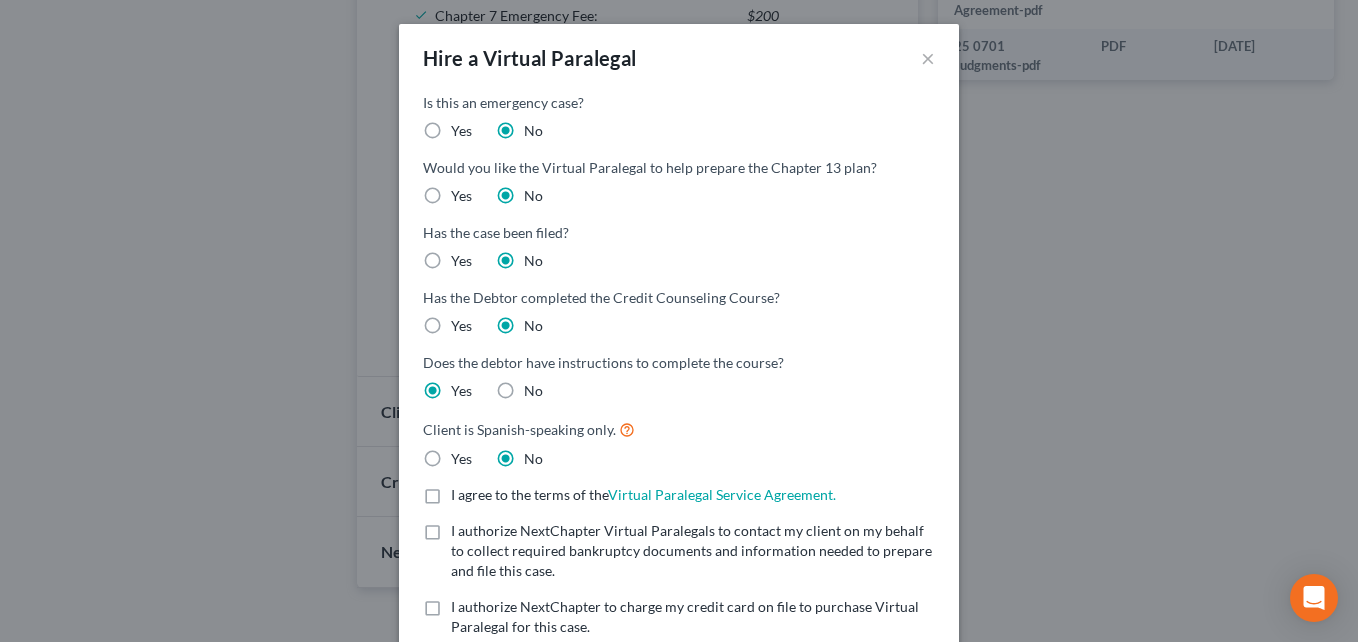 drag, startPoint x: 424, startPoint y: 500, endPoint x: 432, endPoint y: 517, distance: 18.788294 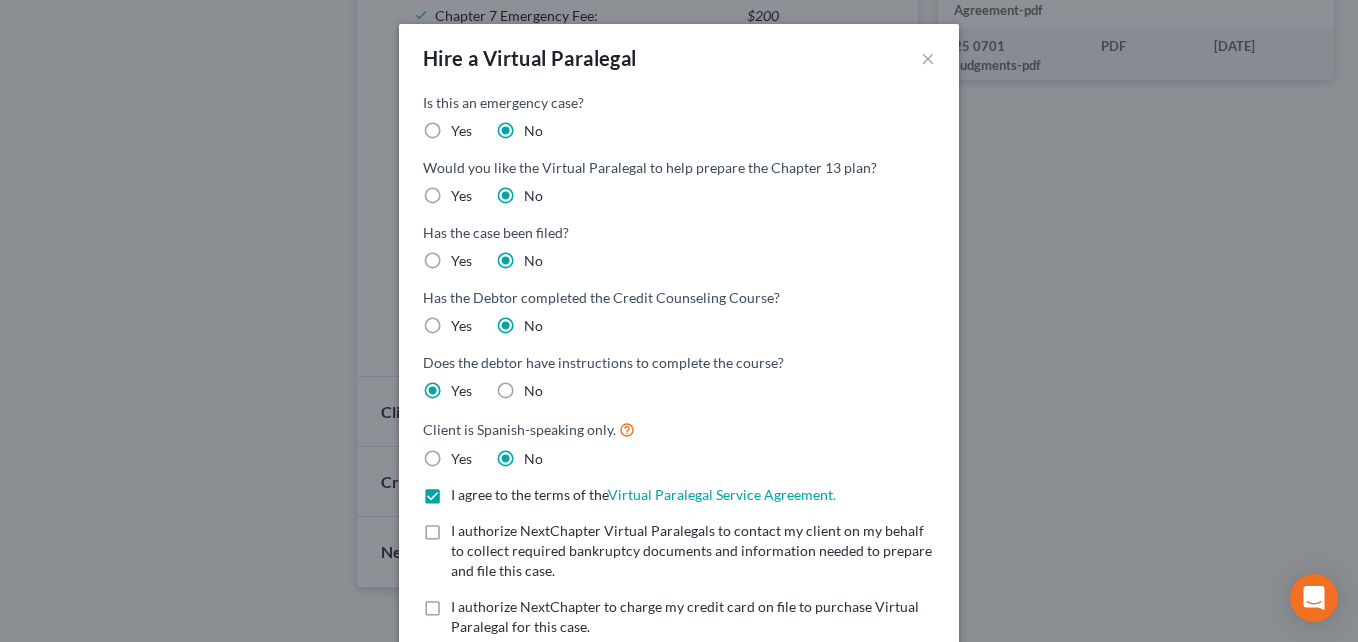drag, startPoint x: 428, startPoint y: 529, endPoint x: 432, endPoint y: 560, distance: 31.257 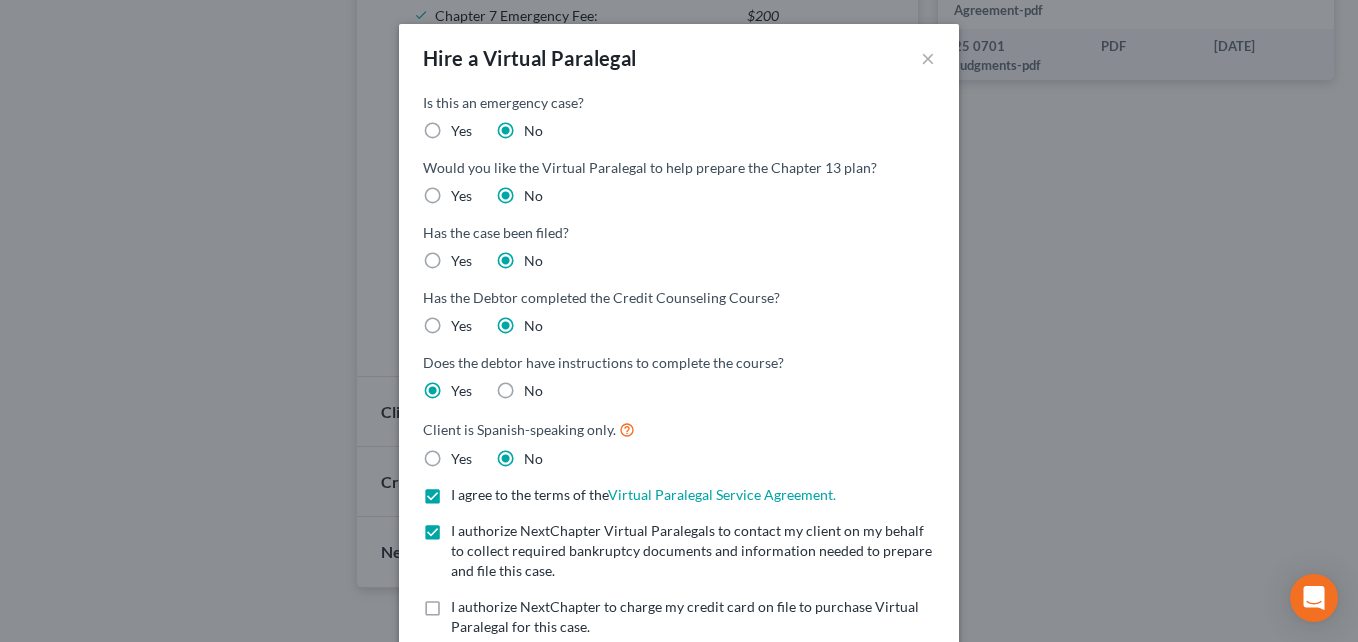click on "I authorize NextChapter to charge my credit card on file to purchase Virtual Paralegal for this case.
*" at bounding box center [693, 617] 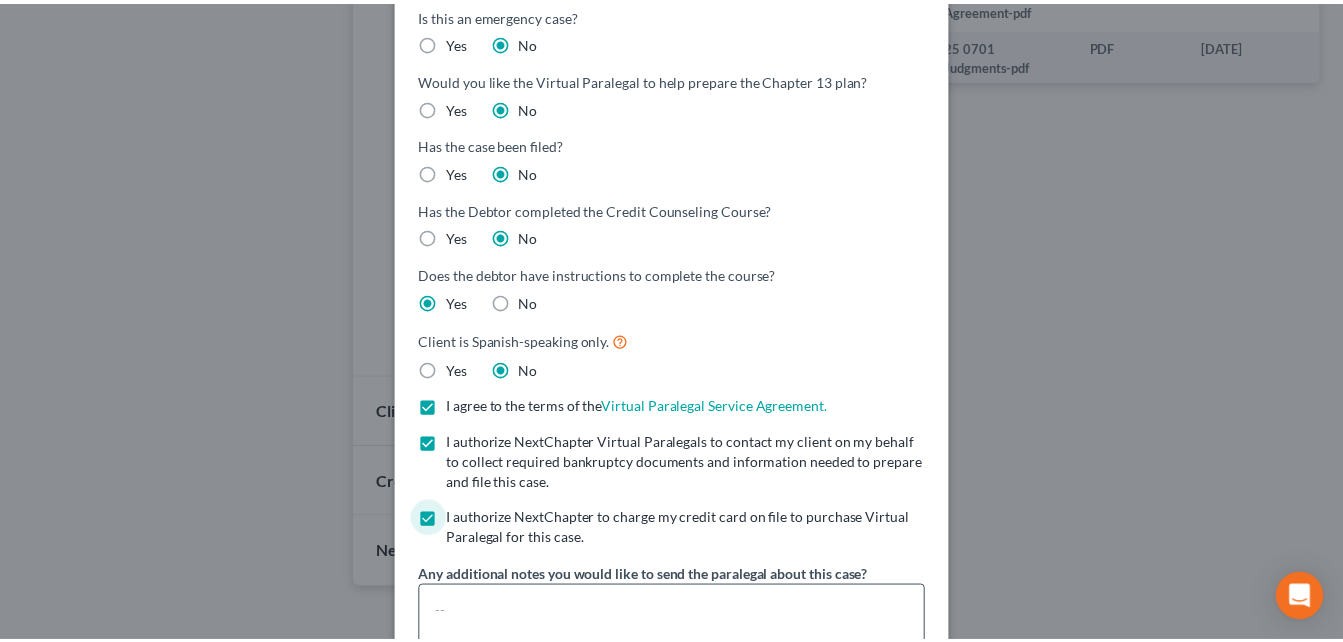 scroll, scrollTop: 230, scrollLeft: 0, axis: vertical 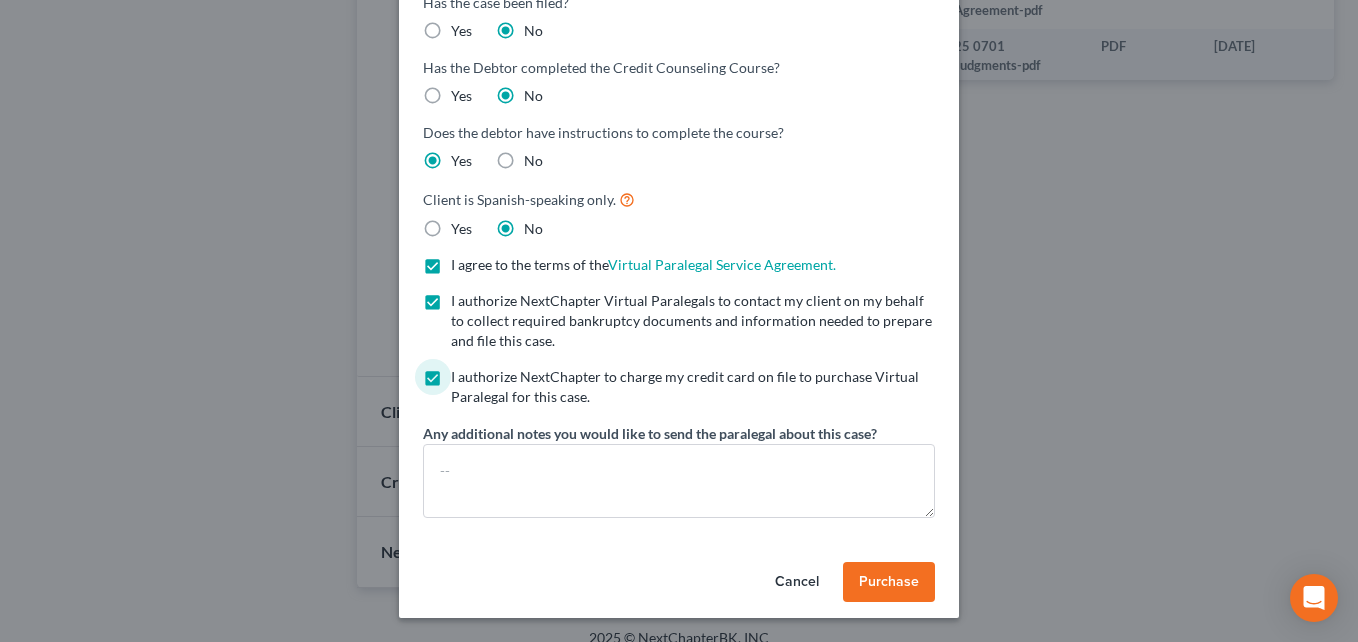 click on "Purchase" at bounding box center (889, 581) 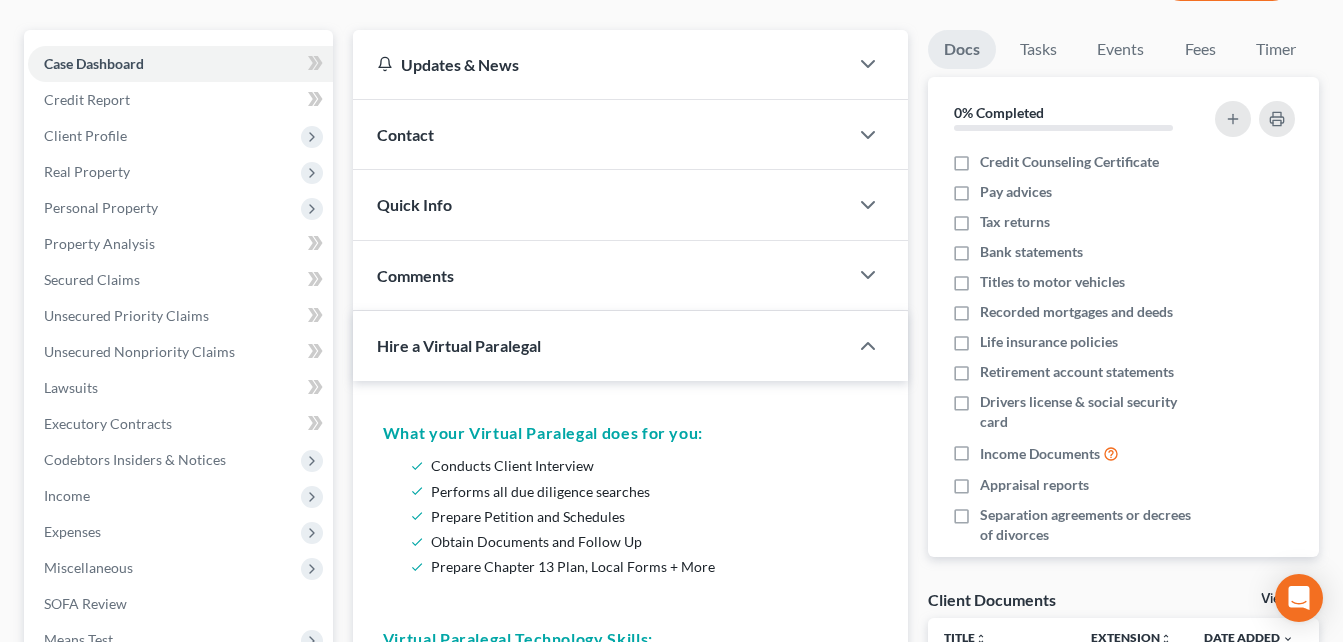 scroll, scrollTop: 0, scrollLeft: 0, axis: both 